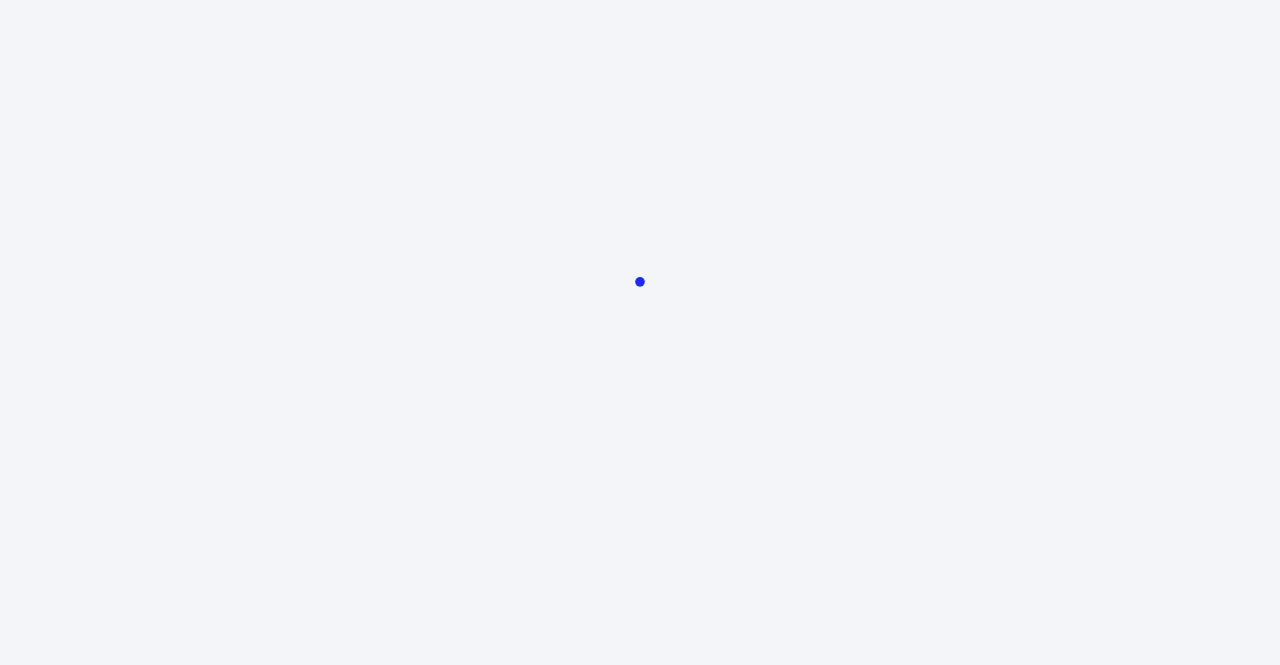 scroll, scrollTop: 0, scrollLeft: 0, axis: both 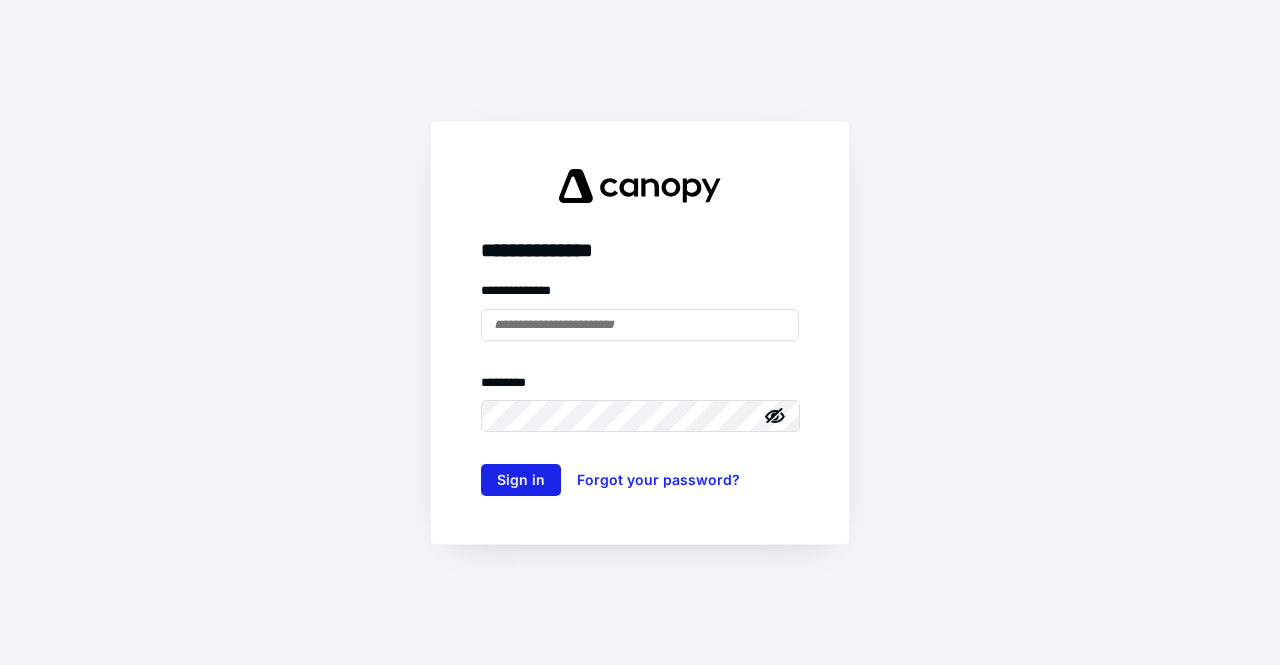 type on "**********" 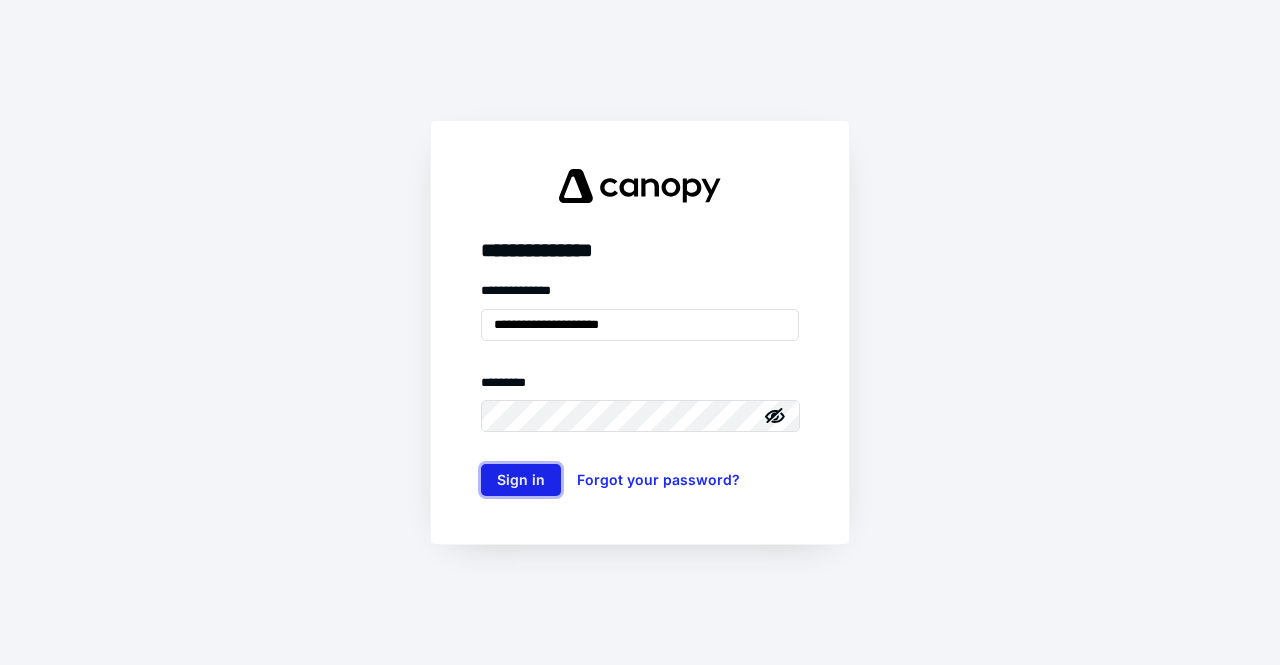 click on "Sign in" at bounding box center (521, 480) 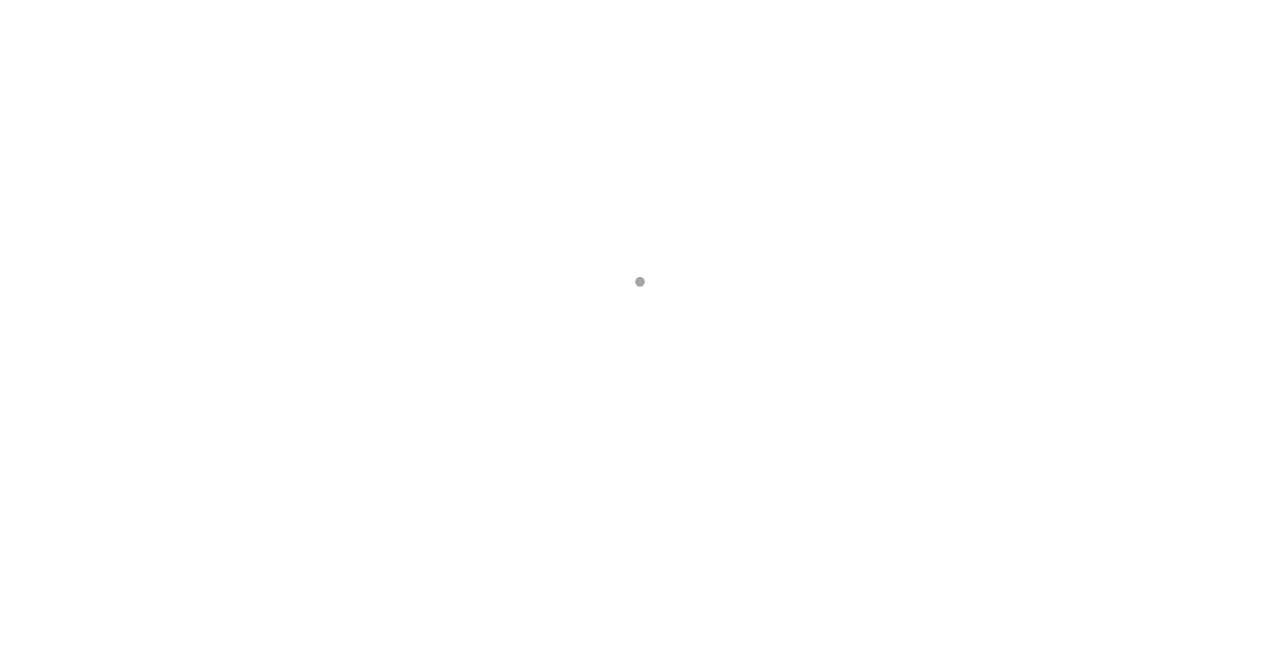 scroll, scrollTop: 0, scrollLeft: 0, axis: both 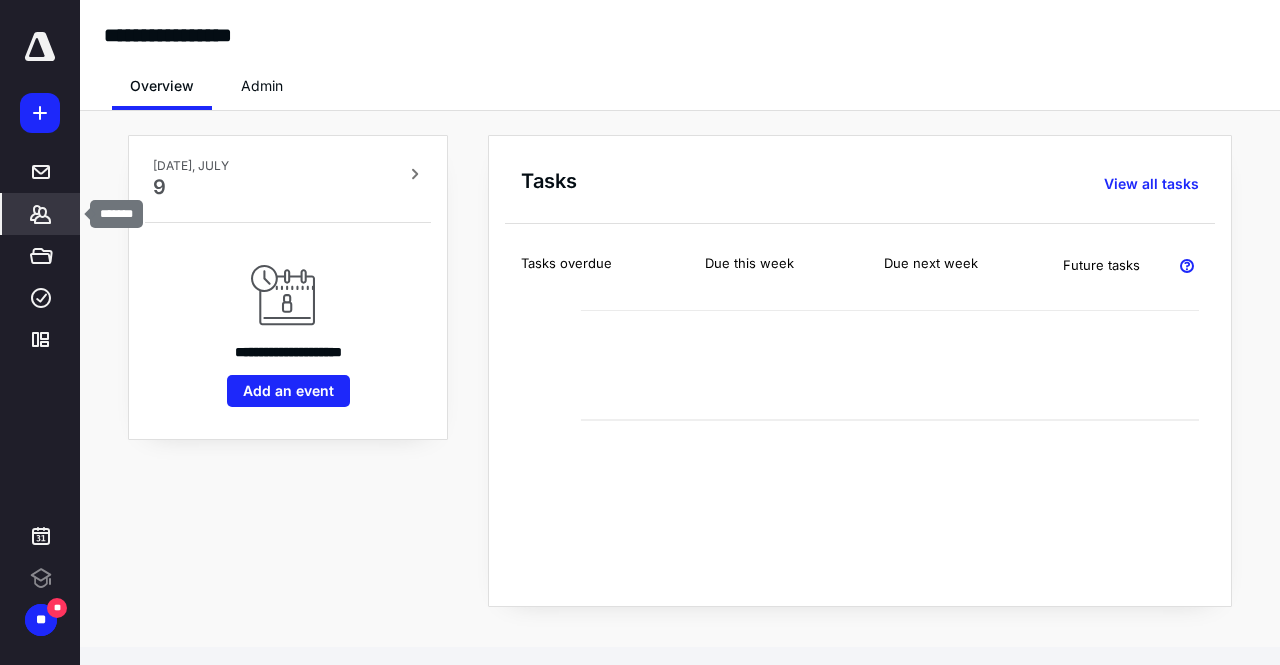 click on "*******" at bounding box center [41, 214] 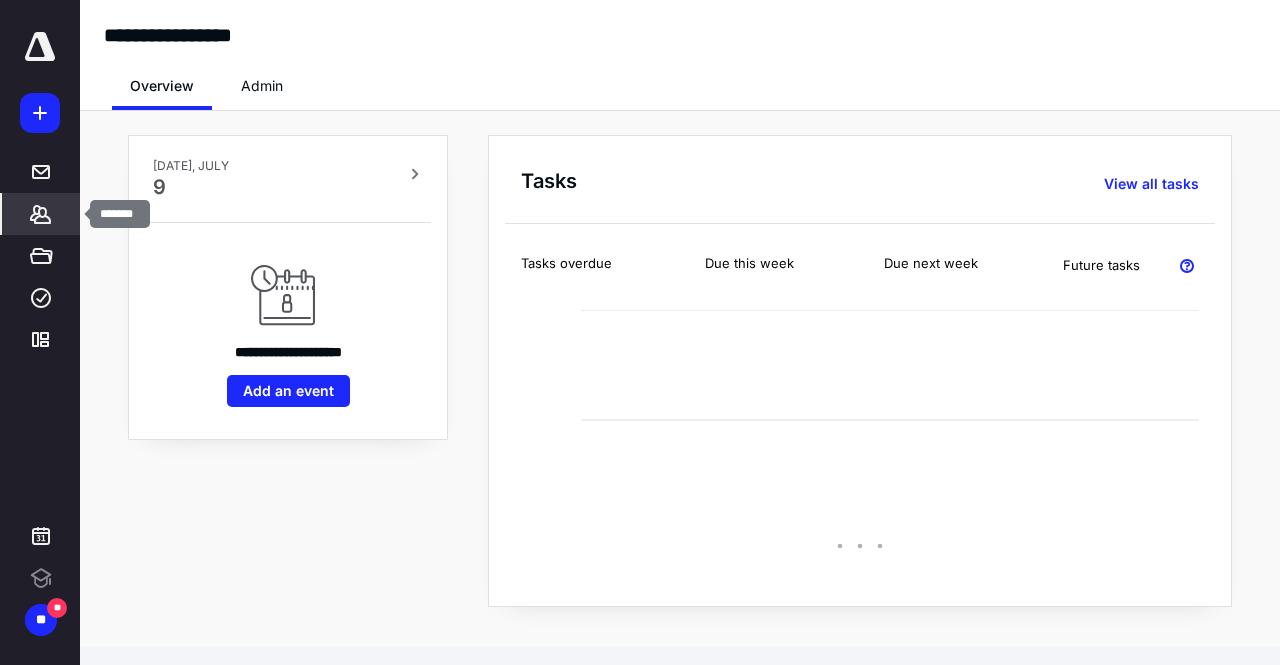 scroll, scrollTop: 0, scrollLeft: 0, axis: both 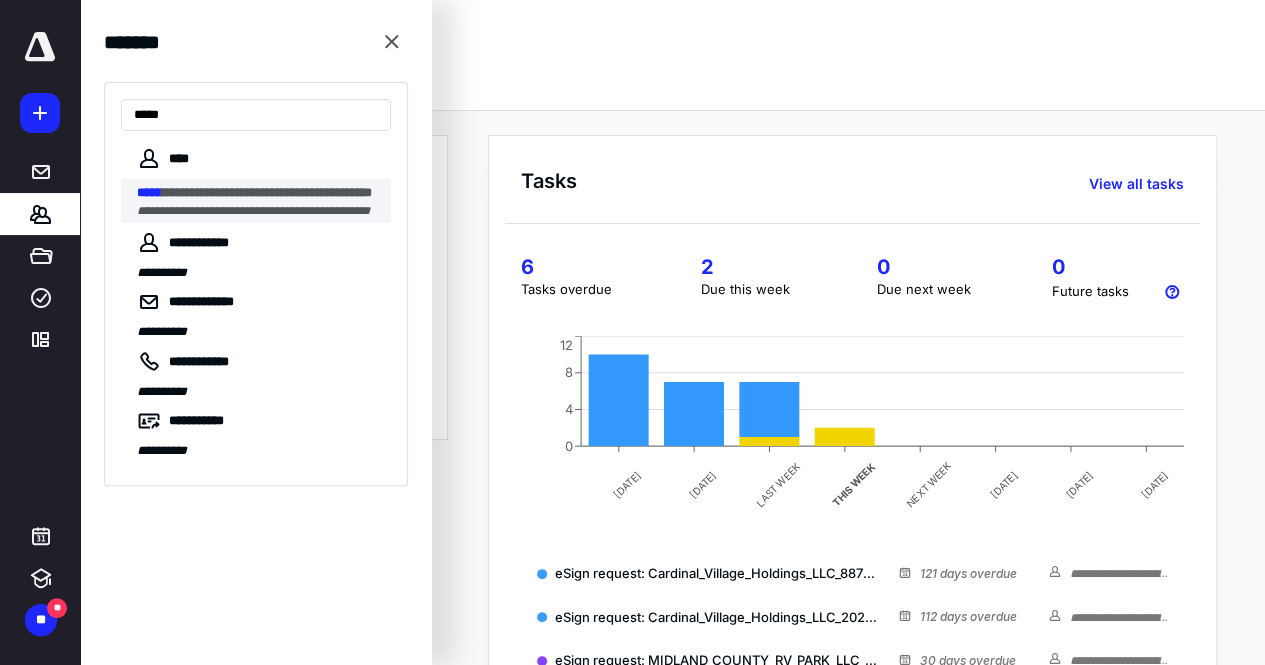 type on "*****" 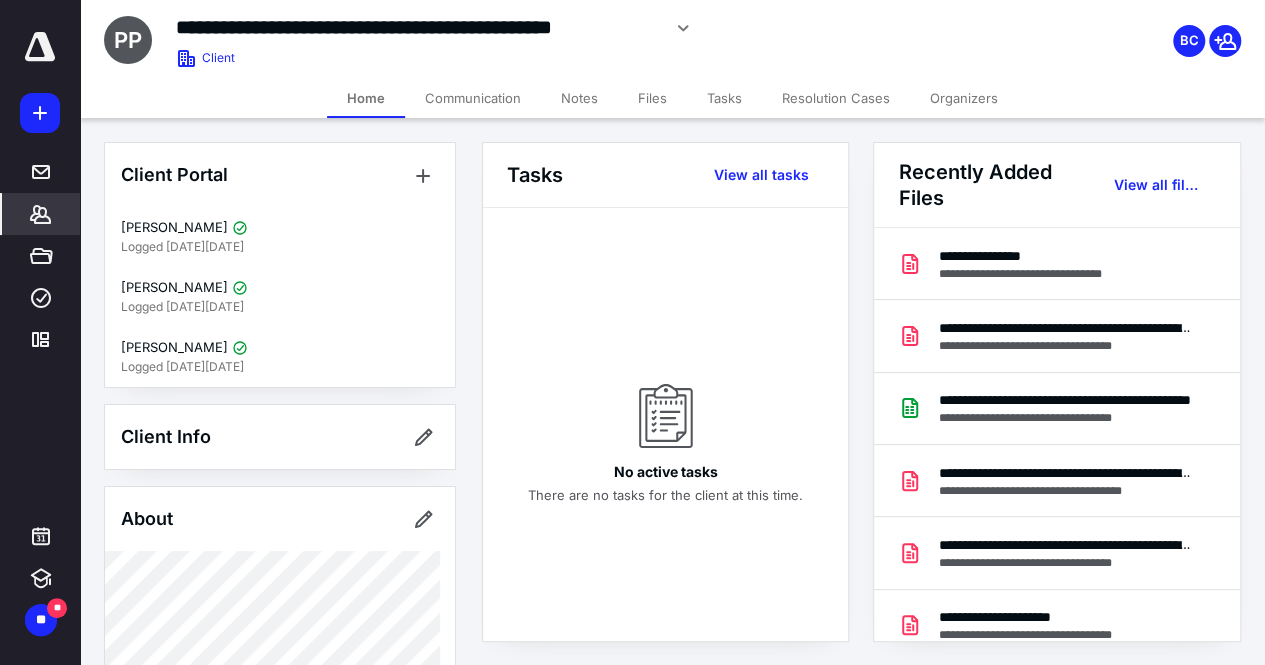 click on "Files" at bounding box center (652, 98) 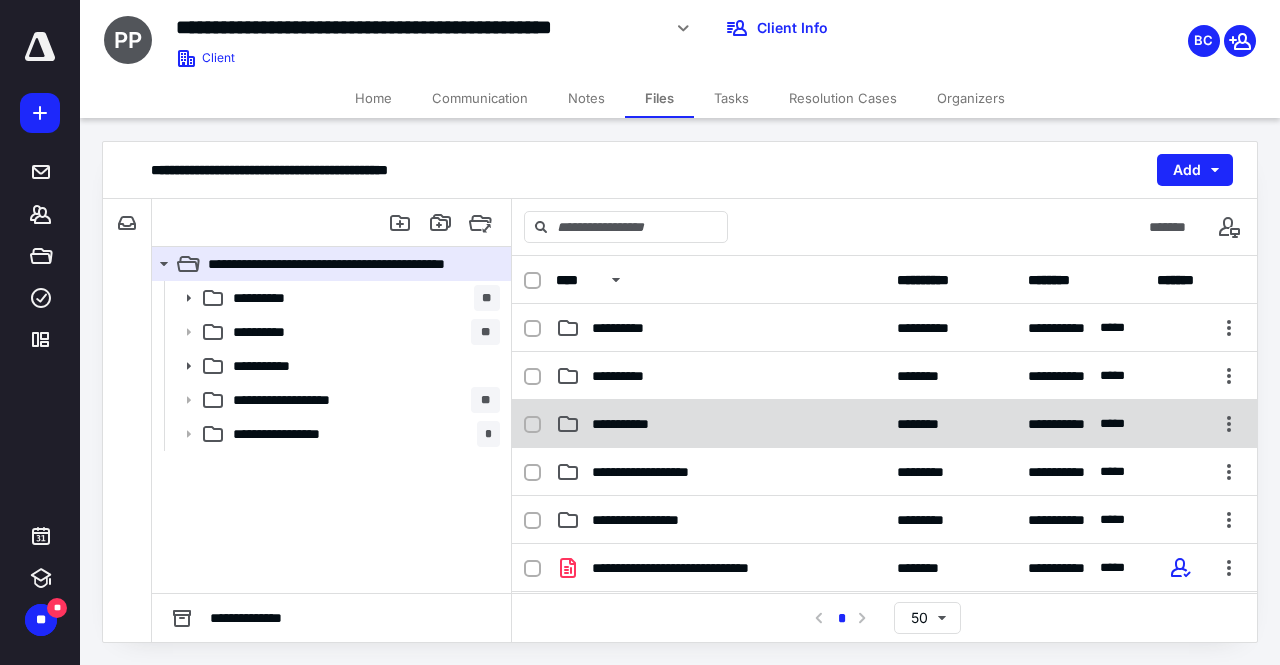 click on "**********" at bounding box center [720, 424] 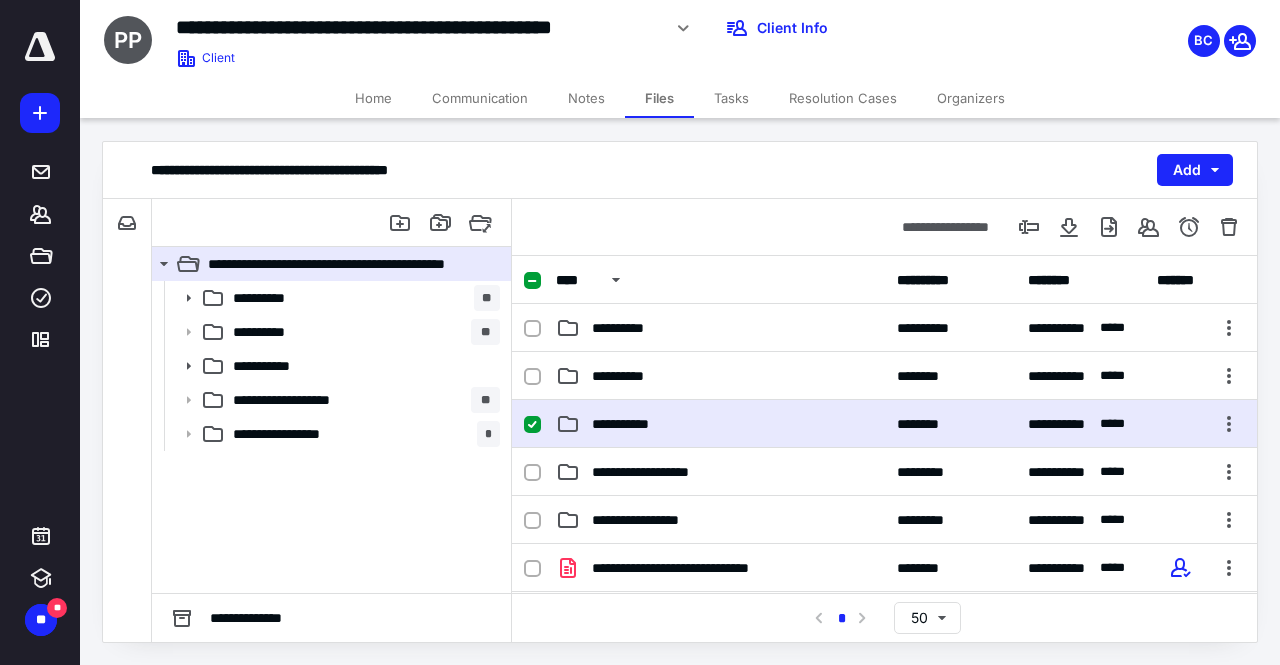 checkbox on "true" 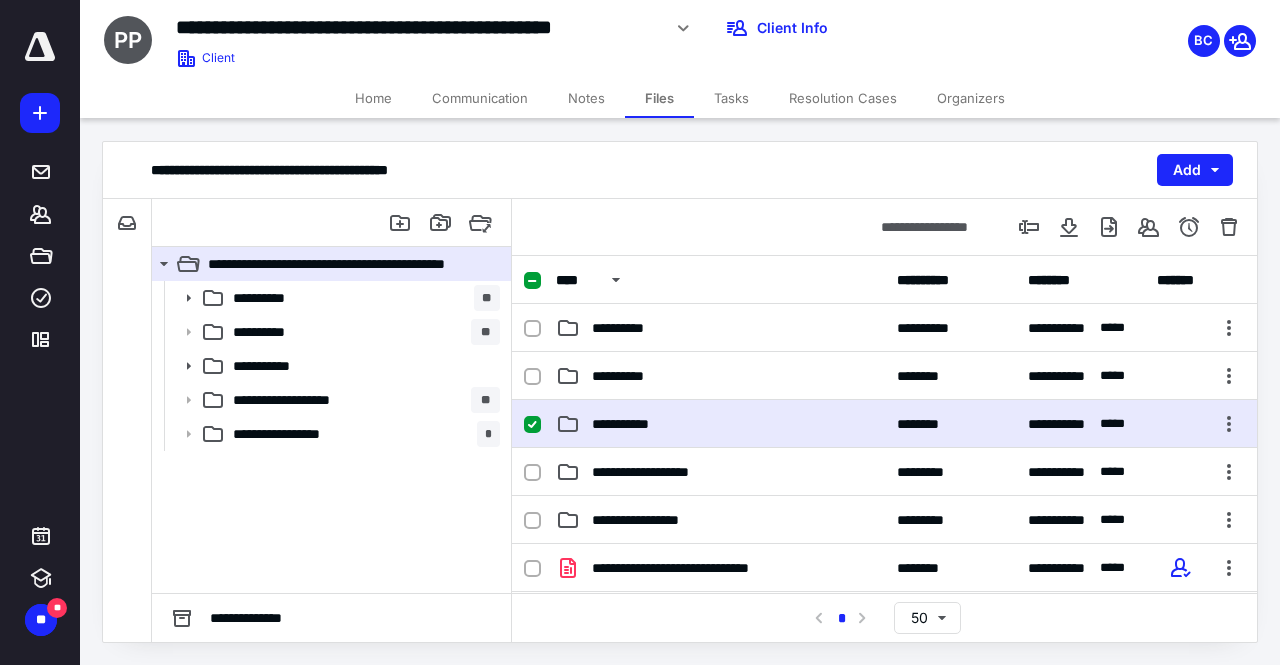 click on "**********" at bounding box center (720, 424) 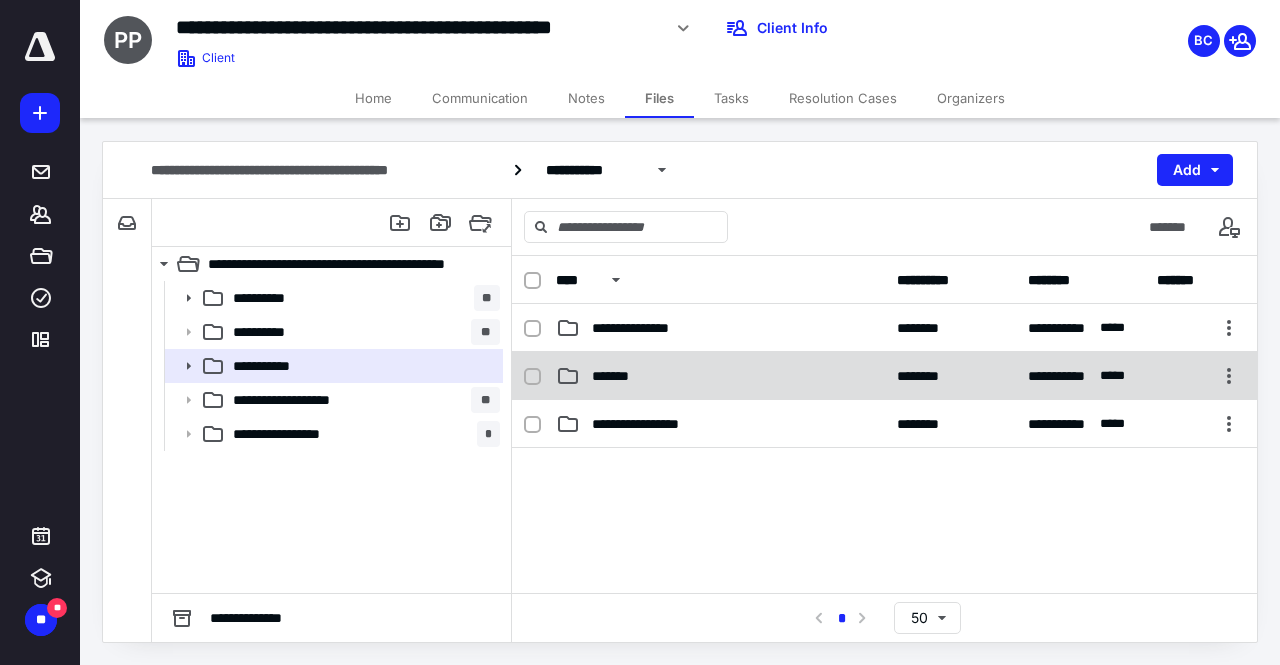 click on "*******" at bounding box center [720, 376] 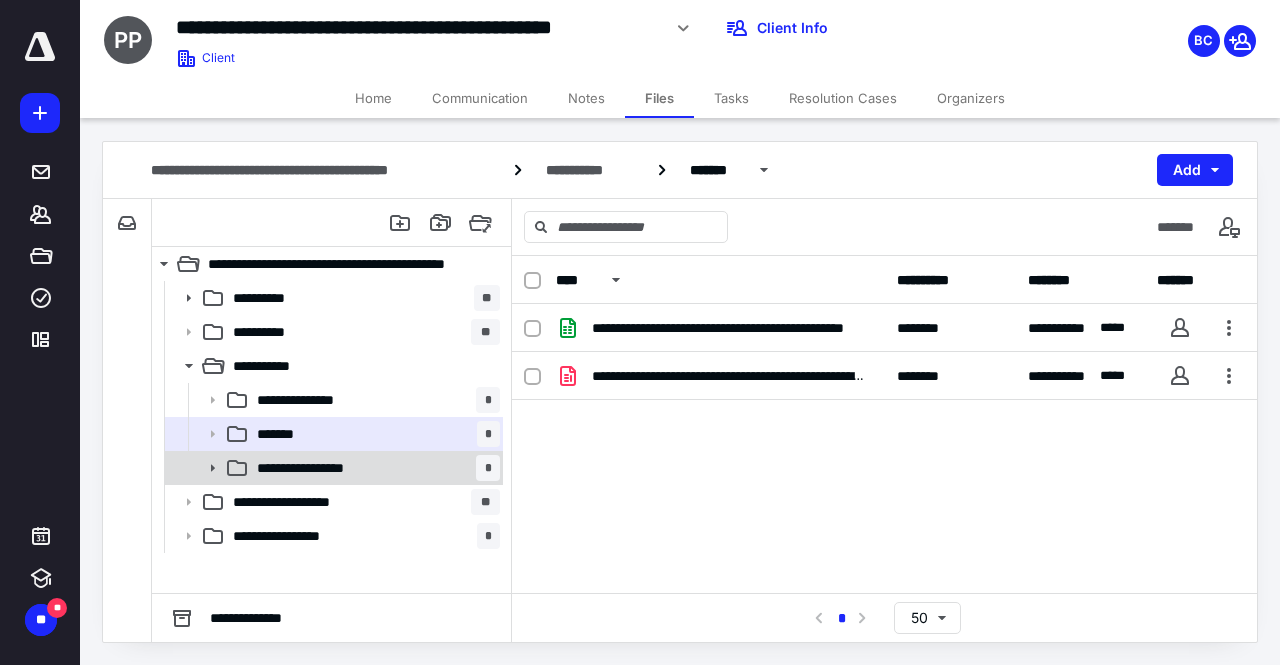 click on "**********" at bounding box center (374, 468) 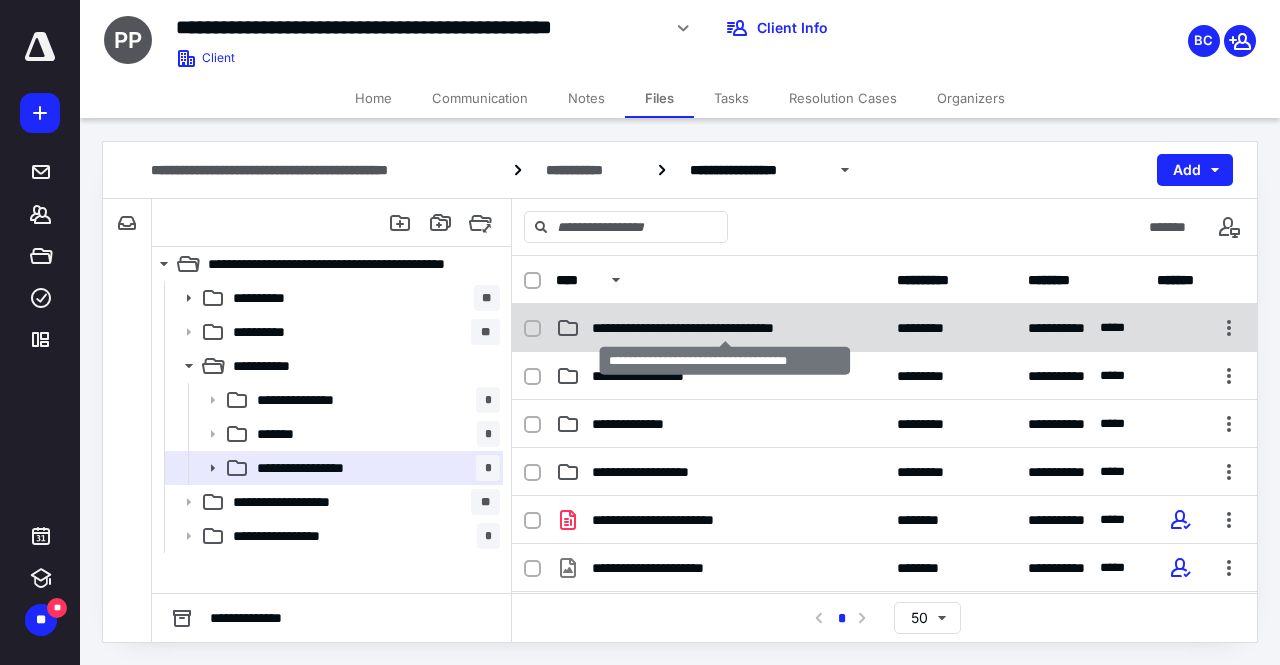 click on "**********" at bounding box center (725, 328) 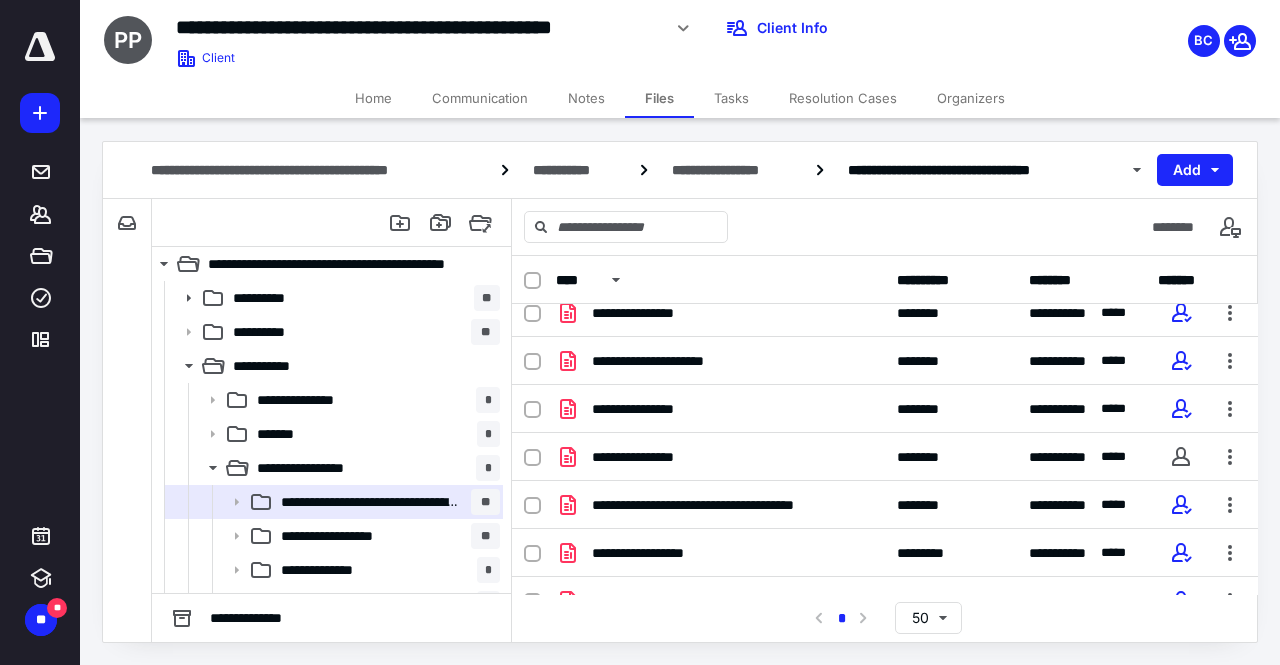scroll, scrollTop: 497, scrollLeft: 0, axis: vertical 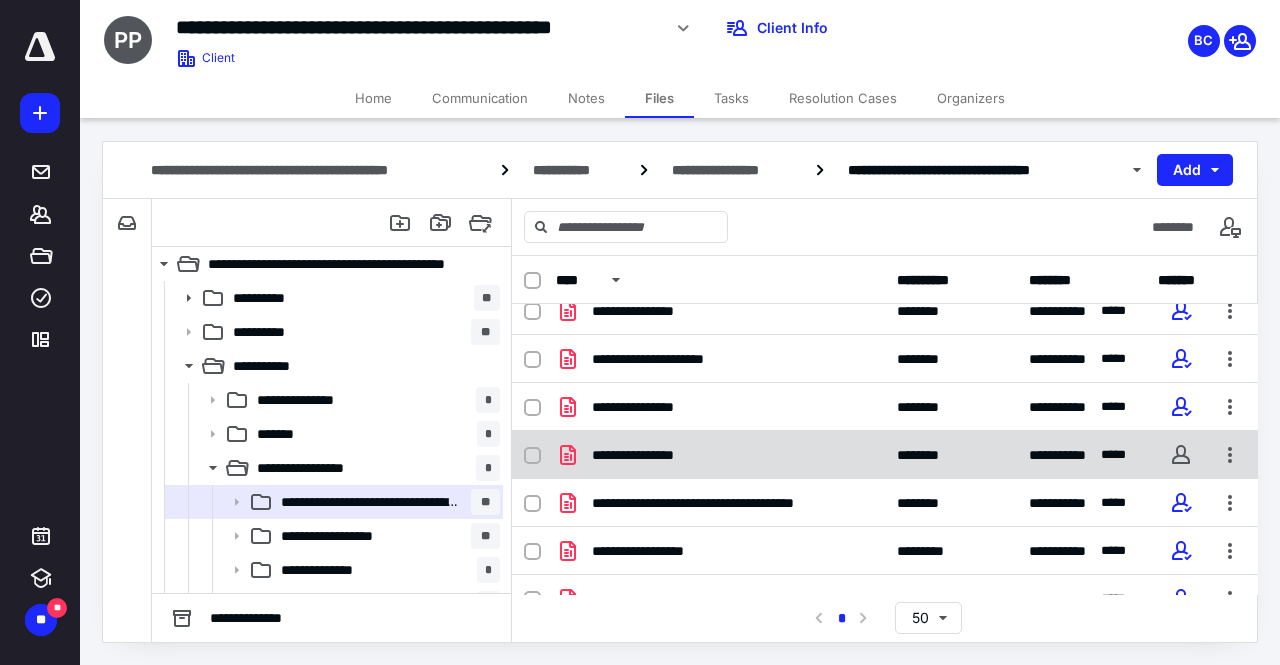 click on "**********" at bounding box center (720, 455) 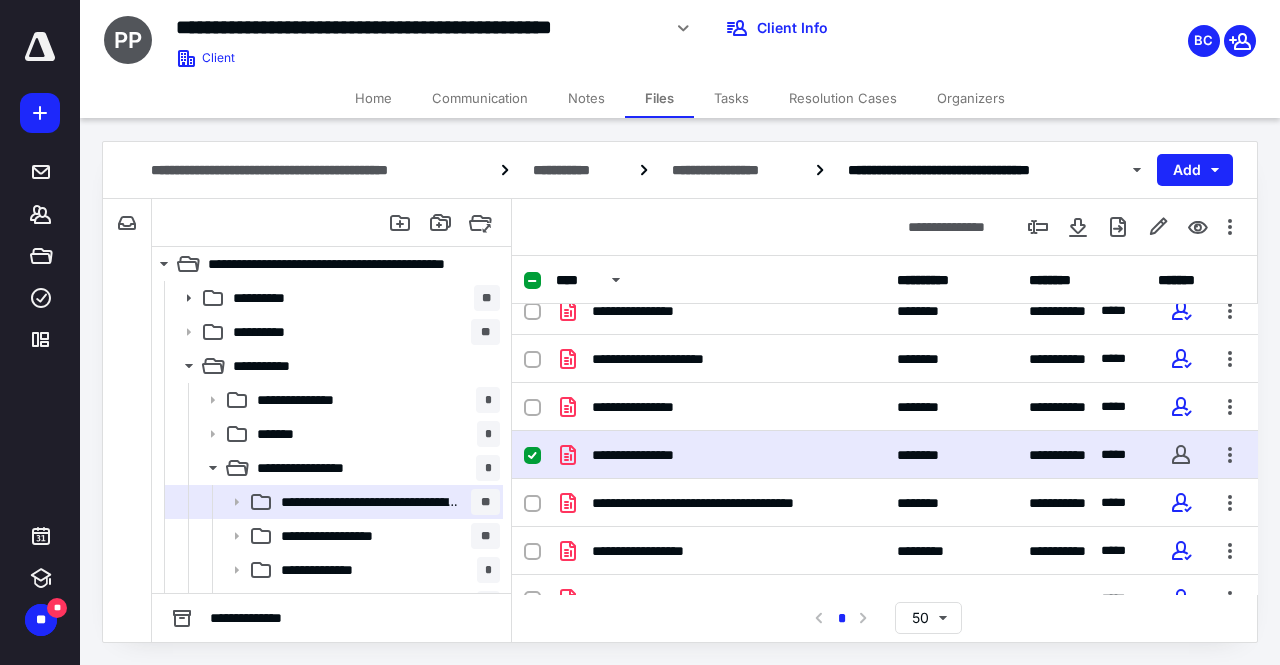 click on "**********" at bounding box center (720, 455) 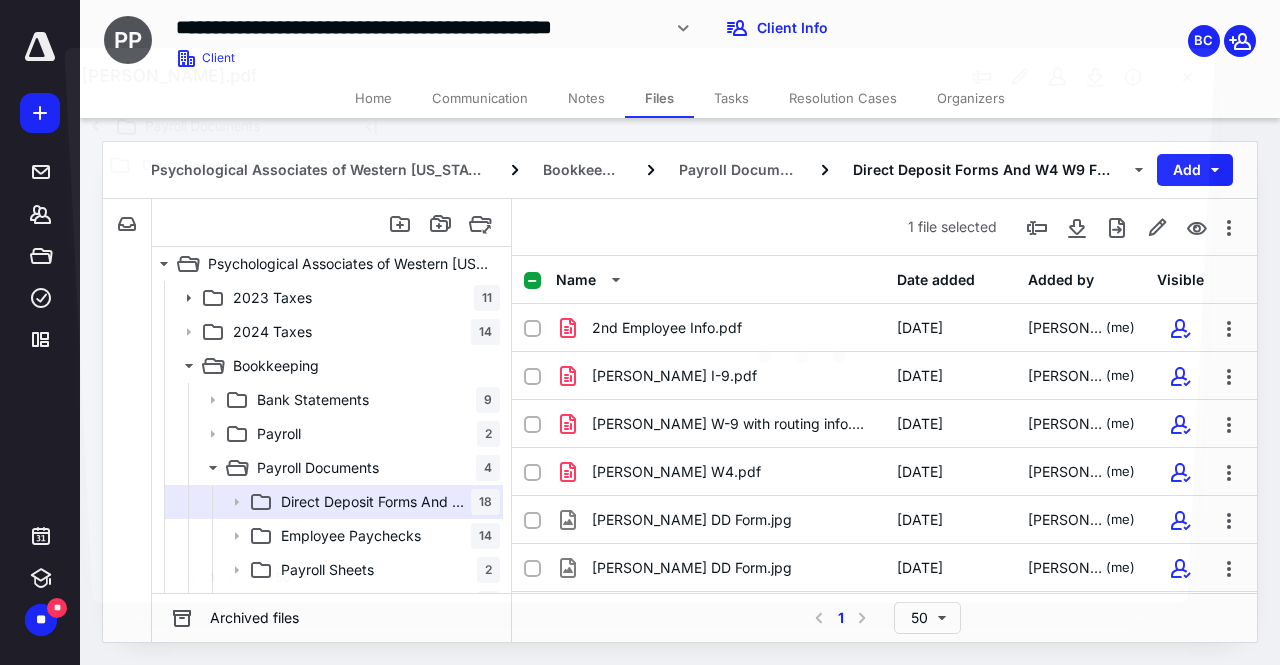 scroll, scrollTop: 497, scrollLeft: 0, axis: vertical 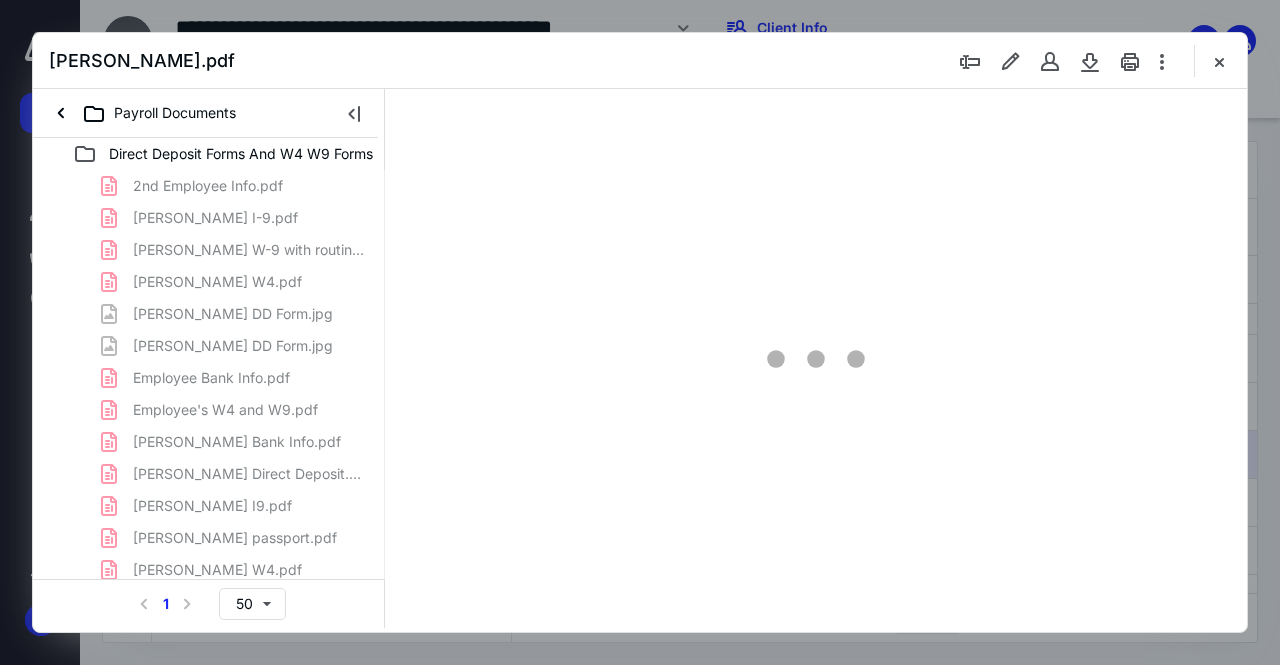 type on "55" 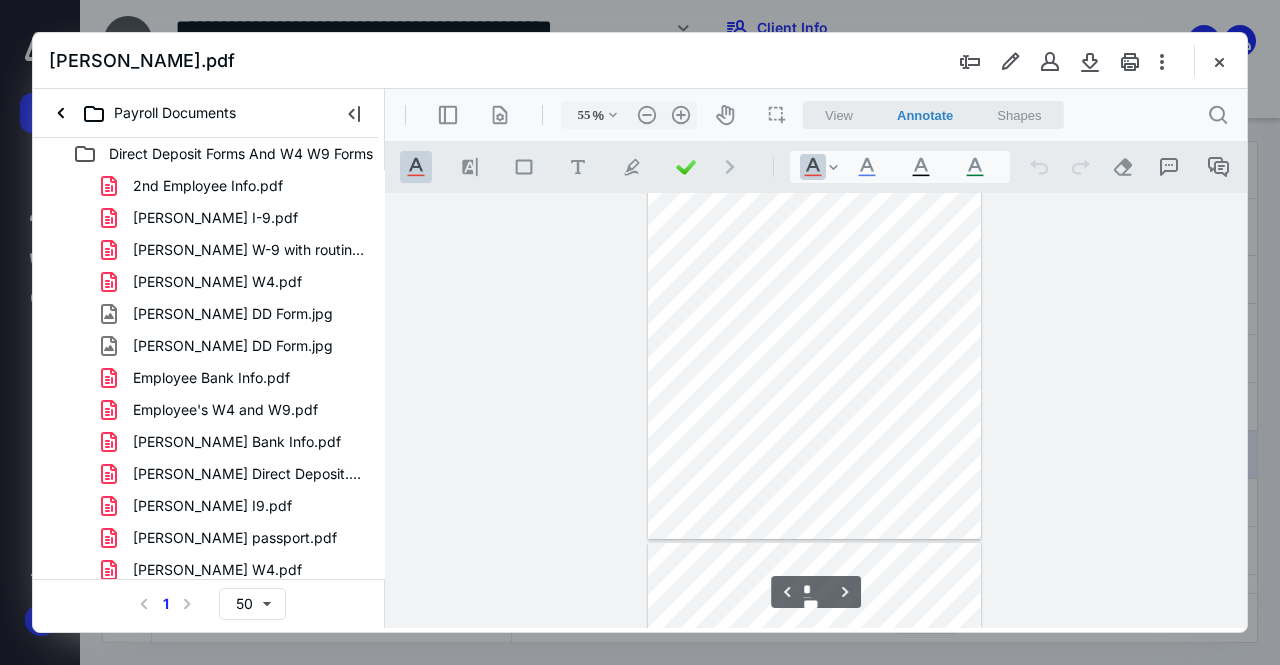 type on "*" 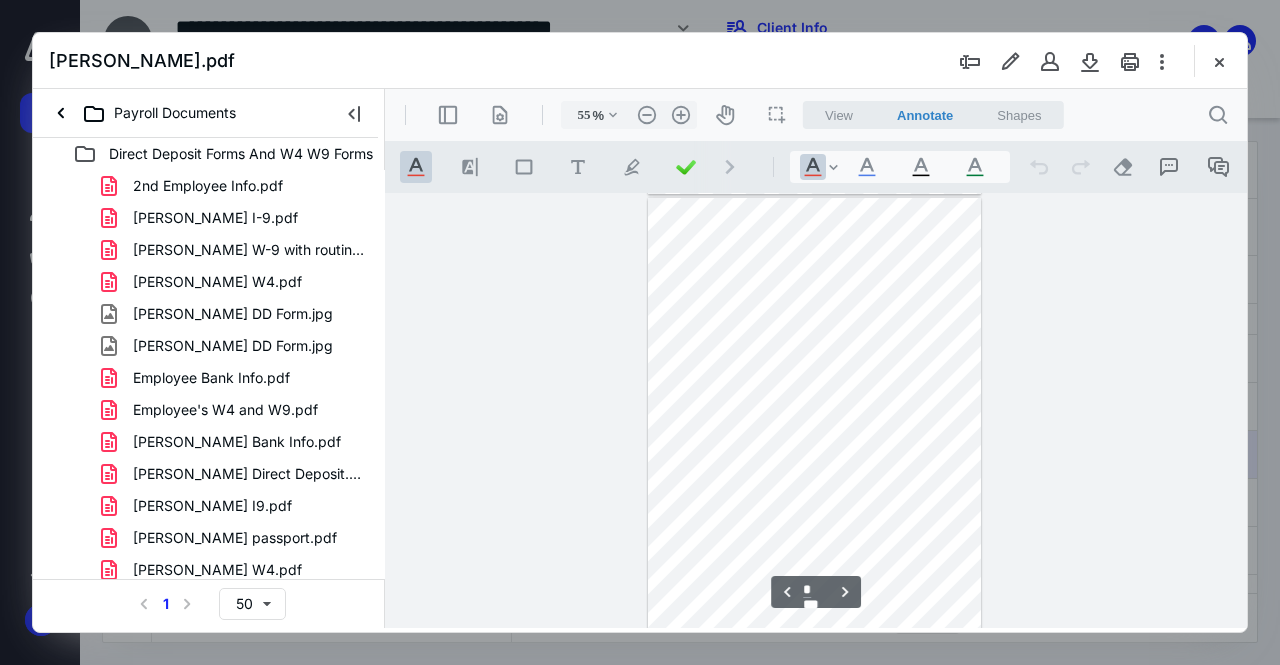 scroll, scrollTop: 868, scrollLeft: 0, axis: vertical 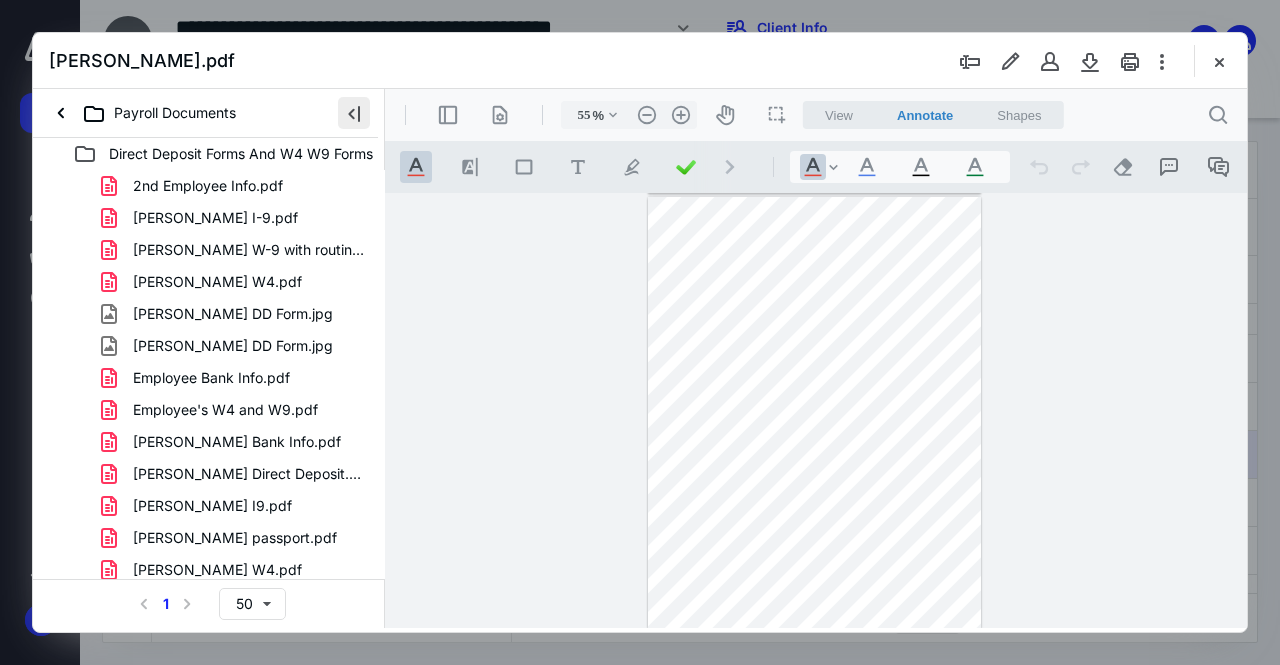 click at bounding box center (354, 113) 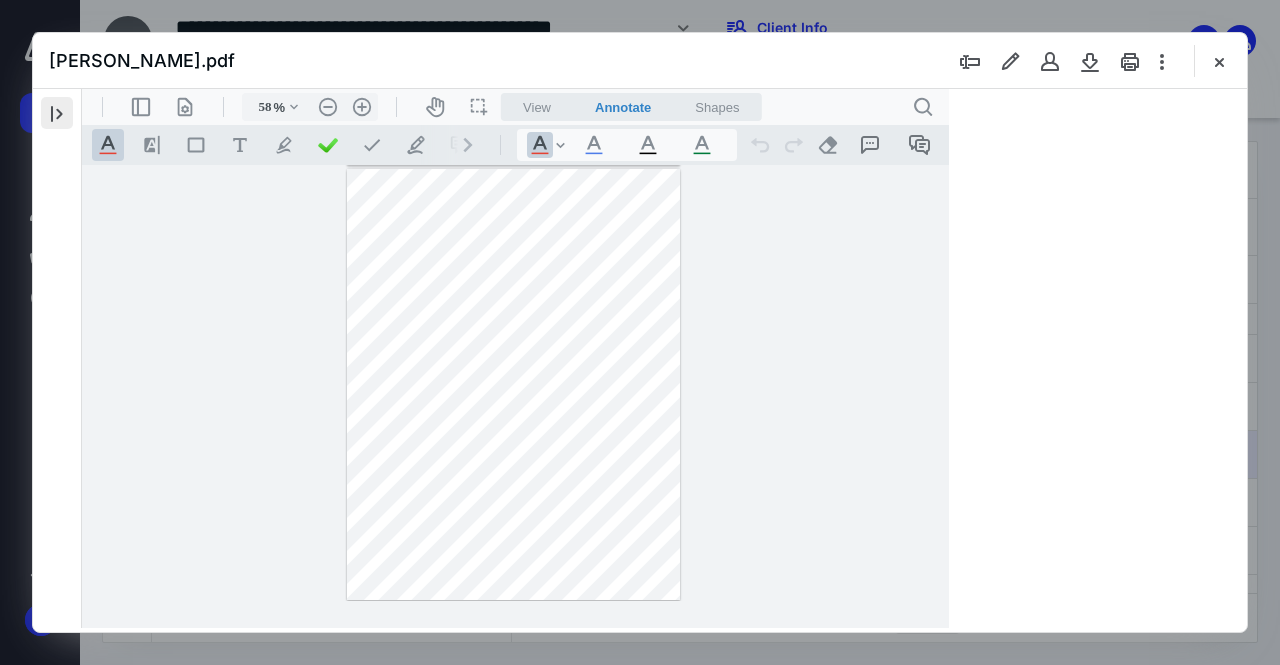 scroll, scrollTop: 896, scrollLeft: 0, axis: vertical 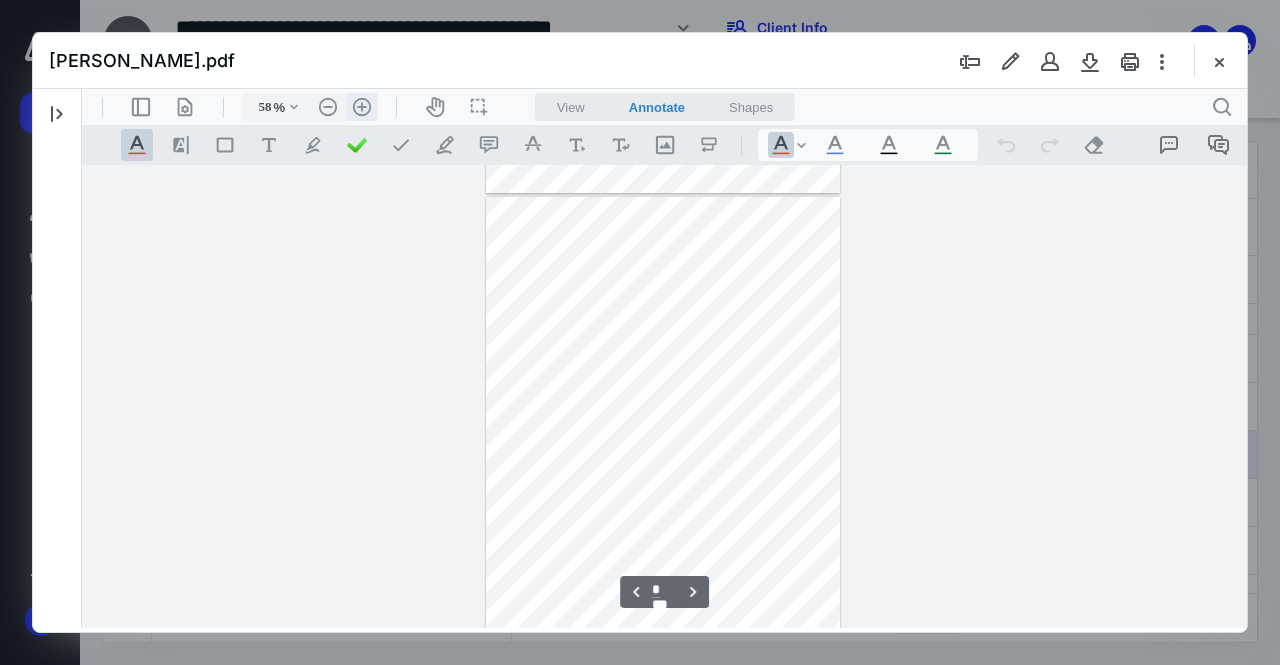 click on ".cls-1{fill:#abb0c4;} icon - header - zoom - in - line" at bounding box center [362, 107] 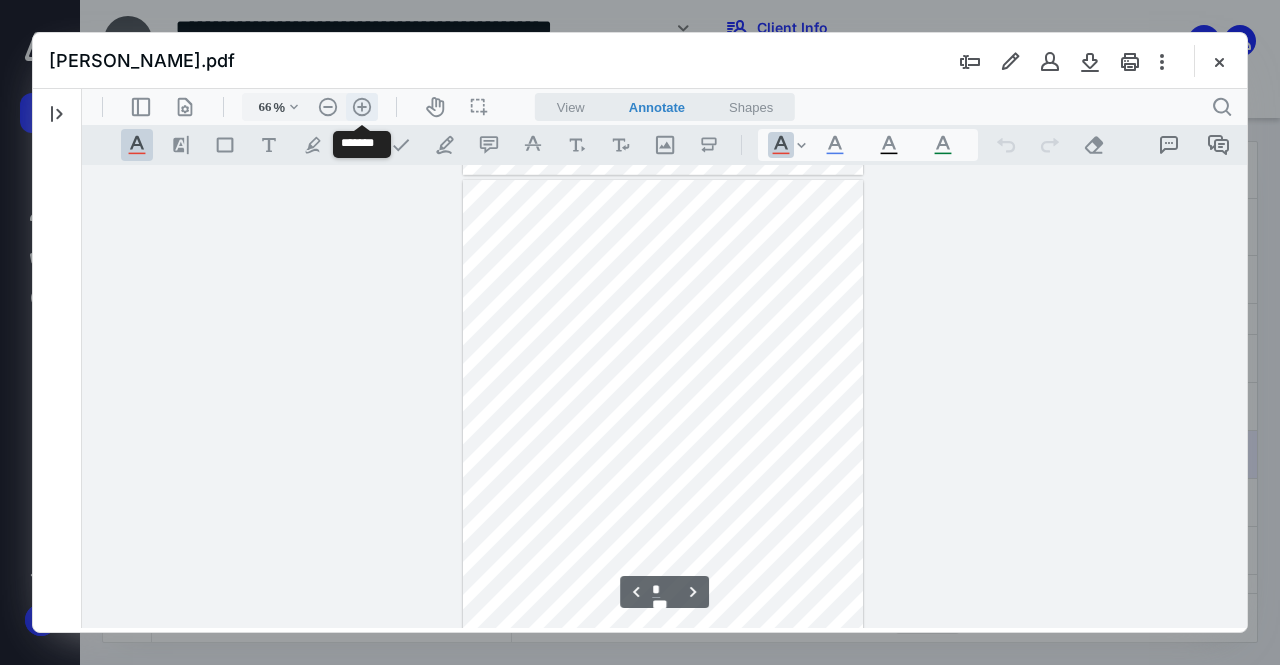click on ".cls-1{fill:#abb0c4;} icon - header - zoom - in - line" at bounding box center (362, 107) 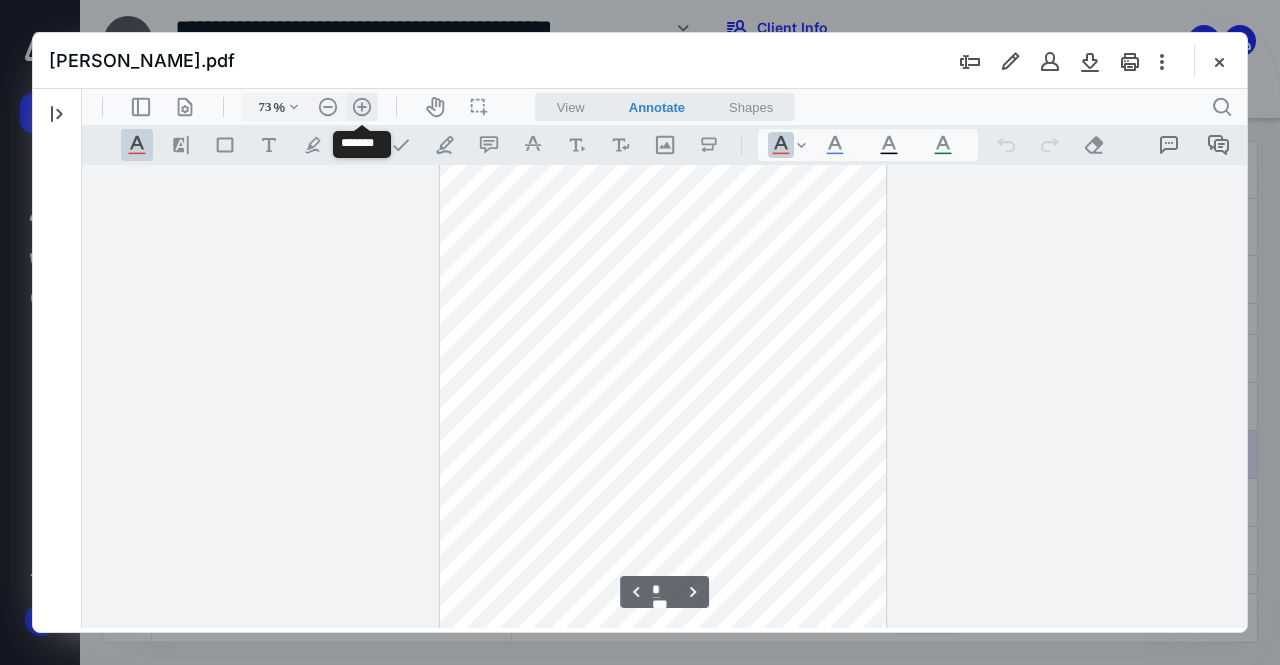 click on ".cls-1{fill:#abb0c4;} icon - header - zoom - in - line" at bounding box center [362, 107] 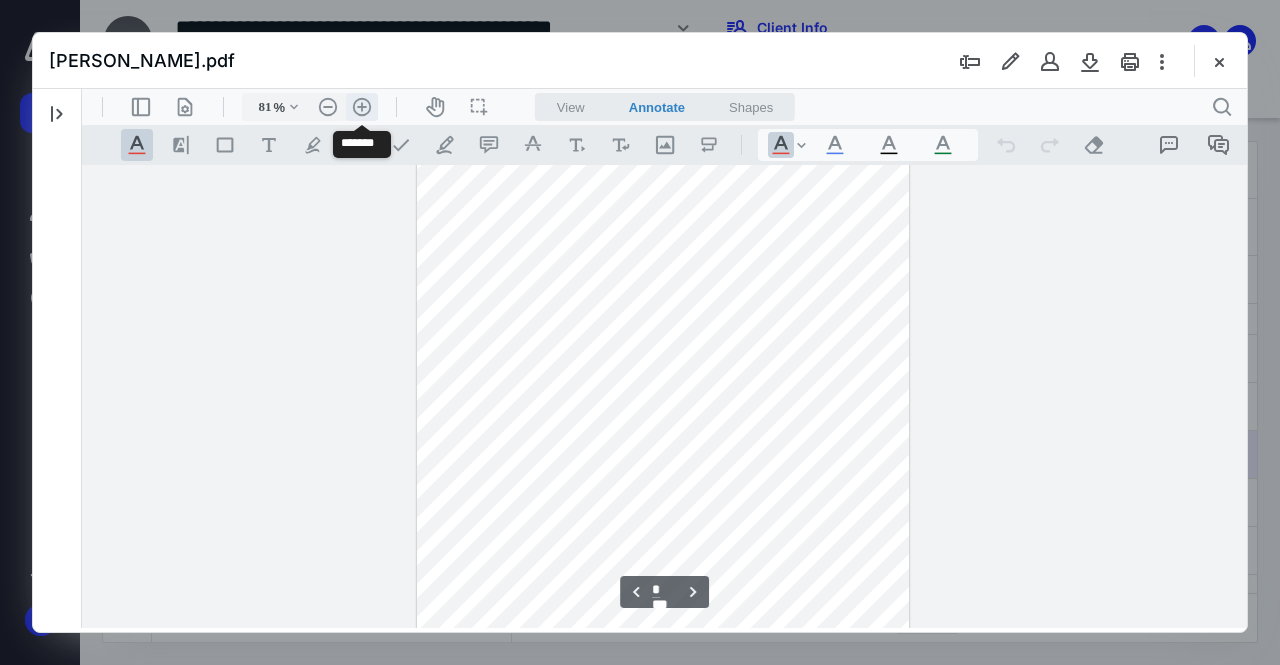 click on ".cls-1{fill:#abb0c4;} icon - header - zoom - in - line" at bounding box center [362, 107] 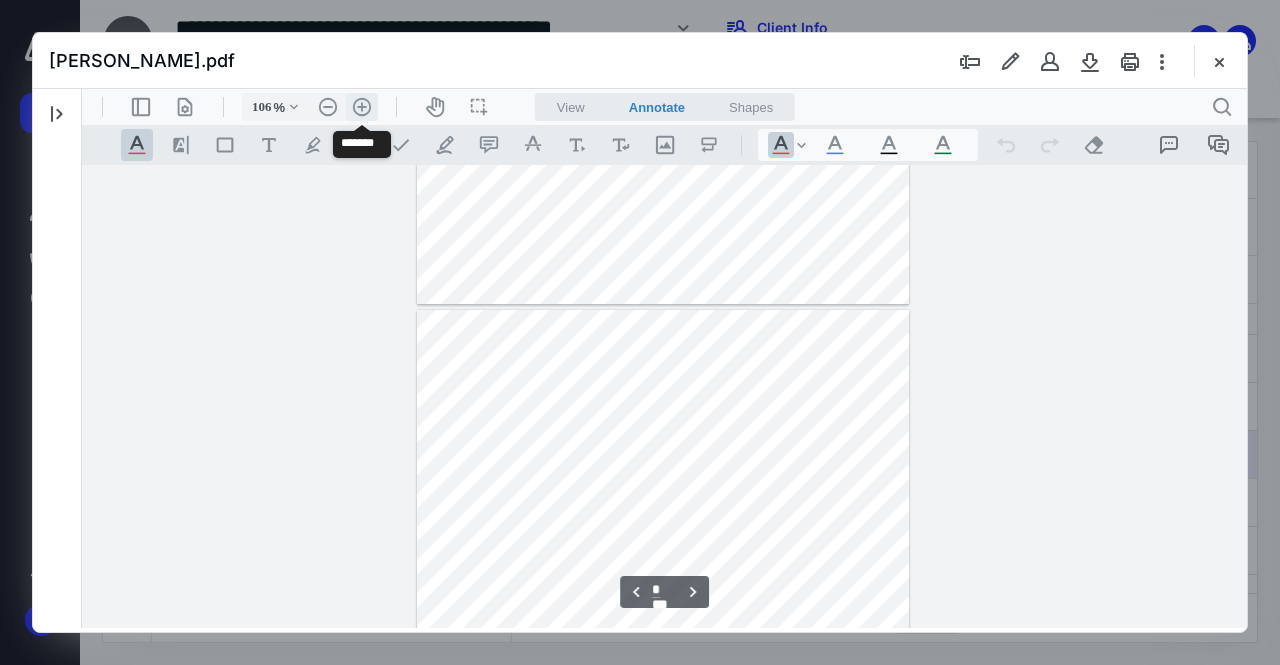 click on ".cls-1{fill:#abb0c4;} icon - header - zoom - in - line" at bounding box center [362, 107] 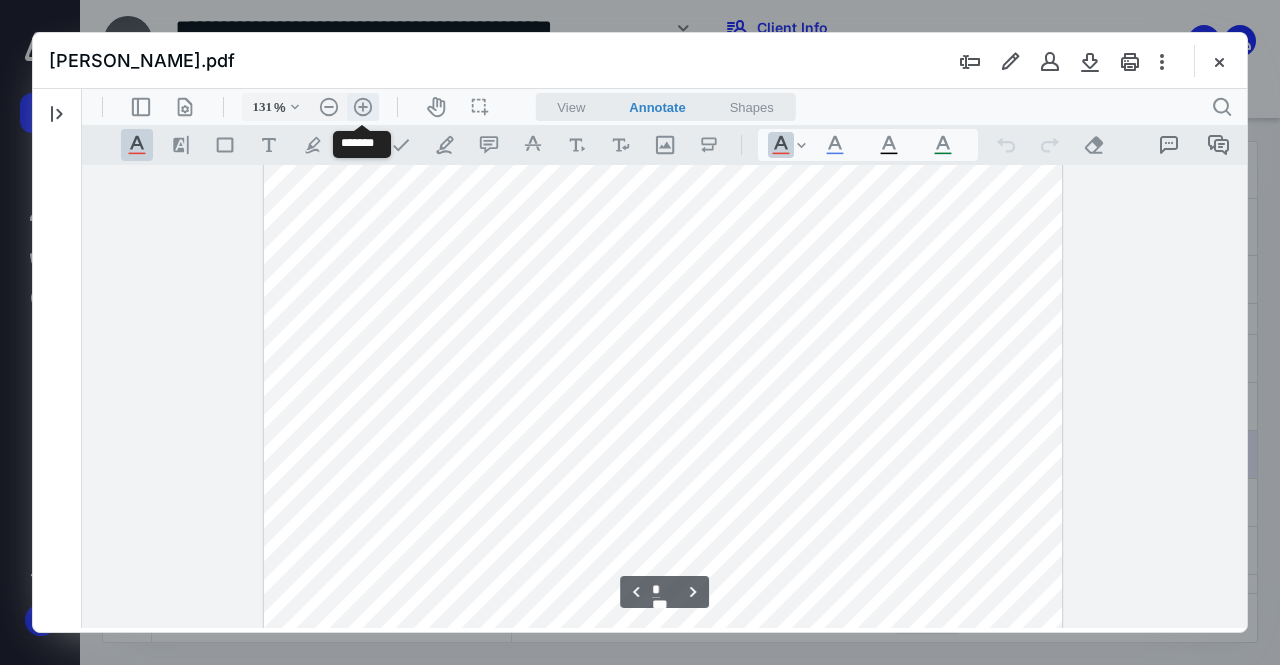 click on ".cls-1{fill:#abb0c4;} icon - header - zoom - in - line" at bounding box center (363, 107) 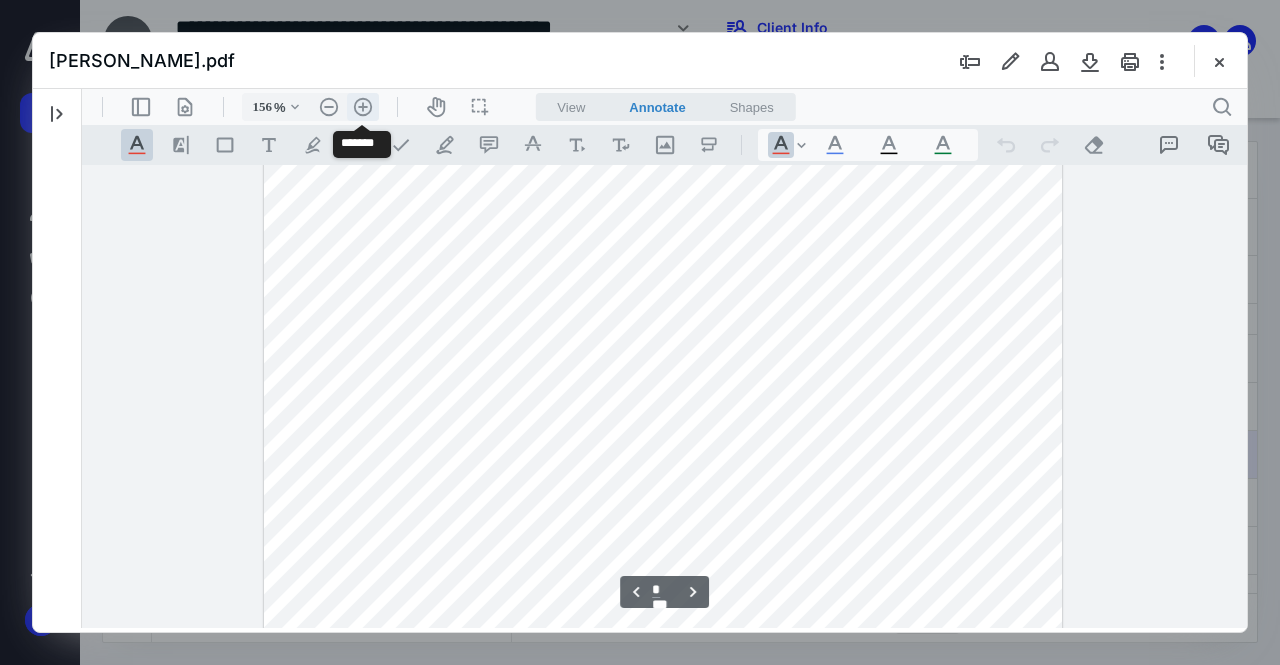 scroll, scrollTop: 2726, scrollLeft: 0, axis: vertical 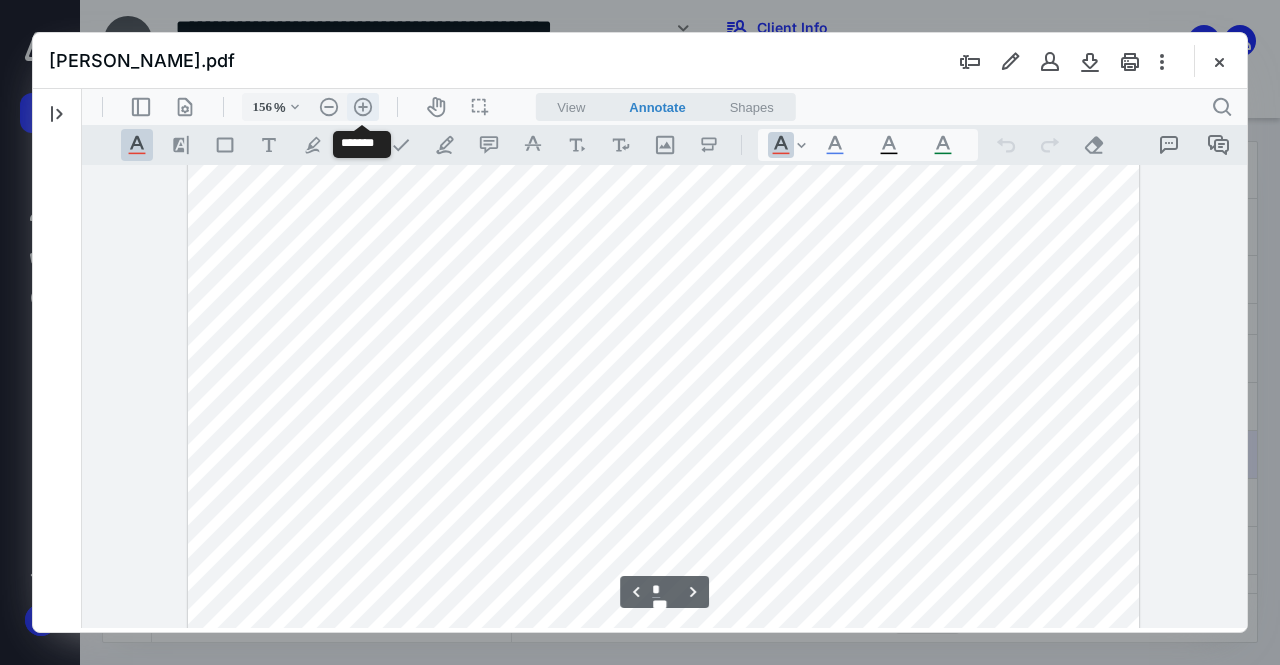 click on ".cls-1{fill:#abb0c4;} icon - header - zoom - in - line" at bounding box center [363, 107] 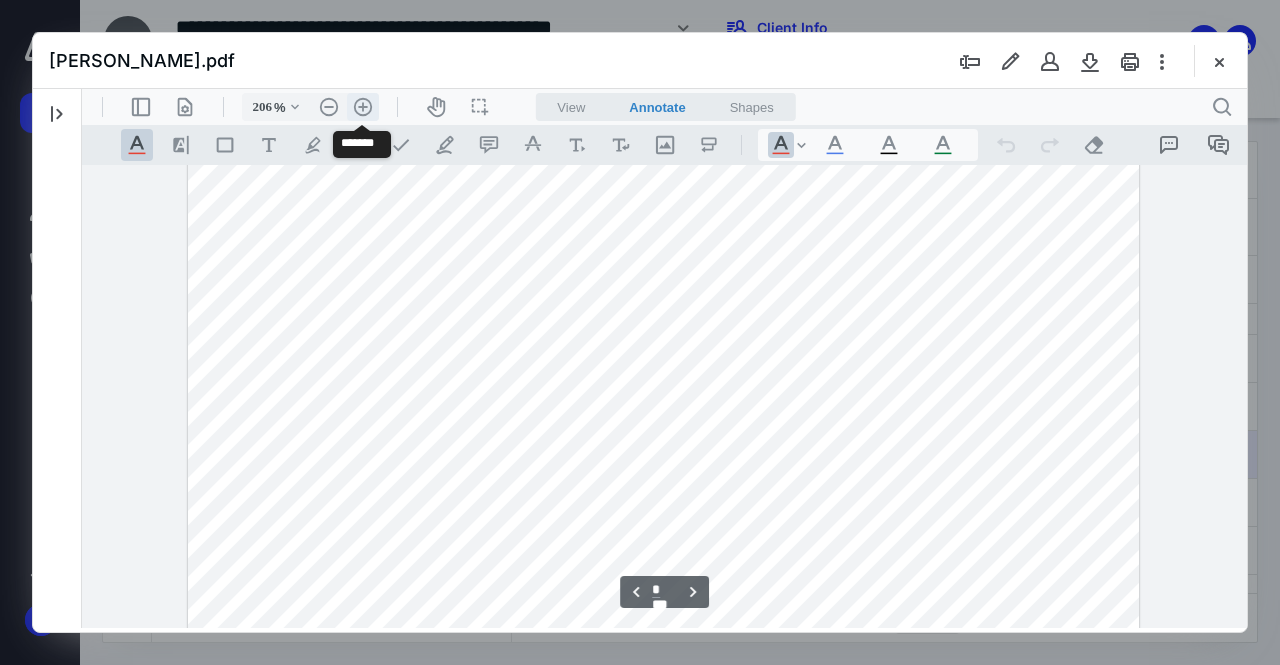 scroll, scrollTop: 3664, scrollLeft: 60, axis: both 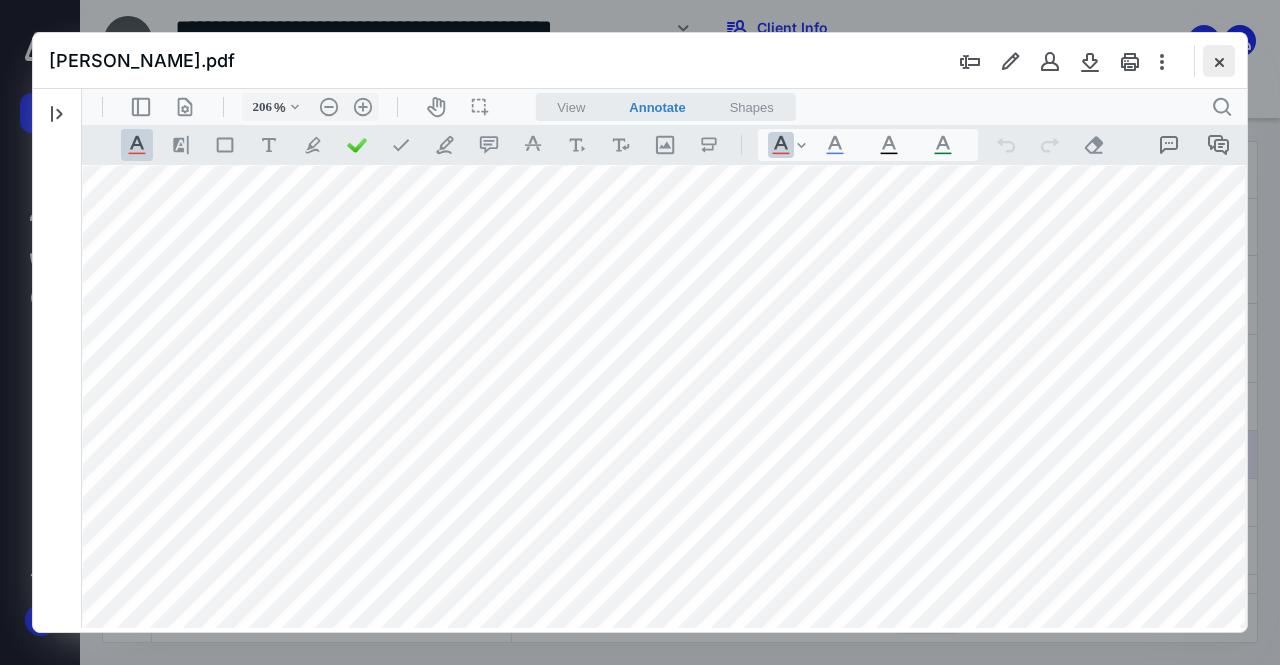 click at bounding box center (1219, 61) 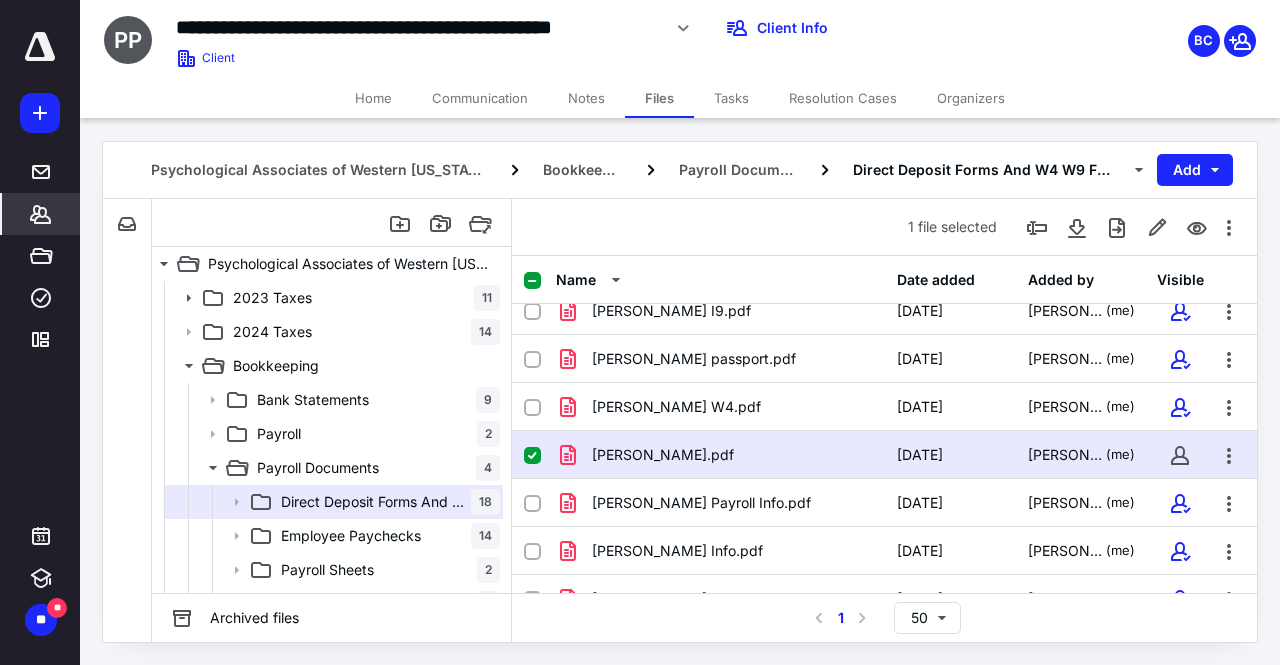 click 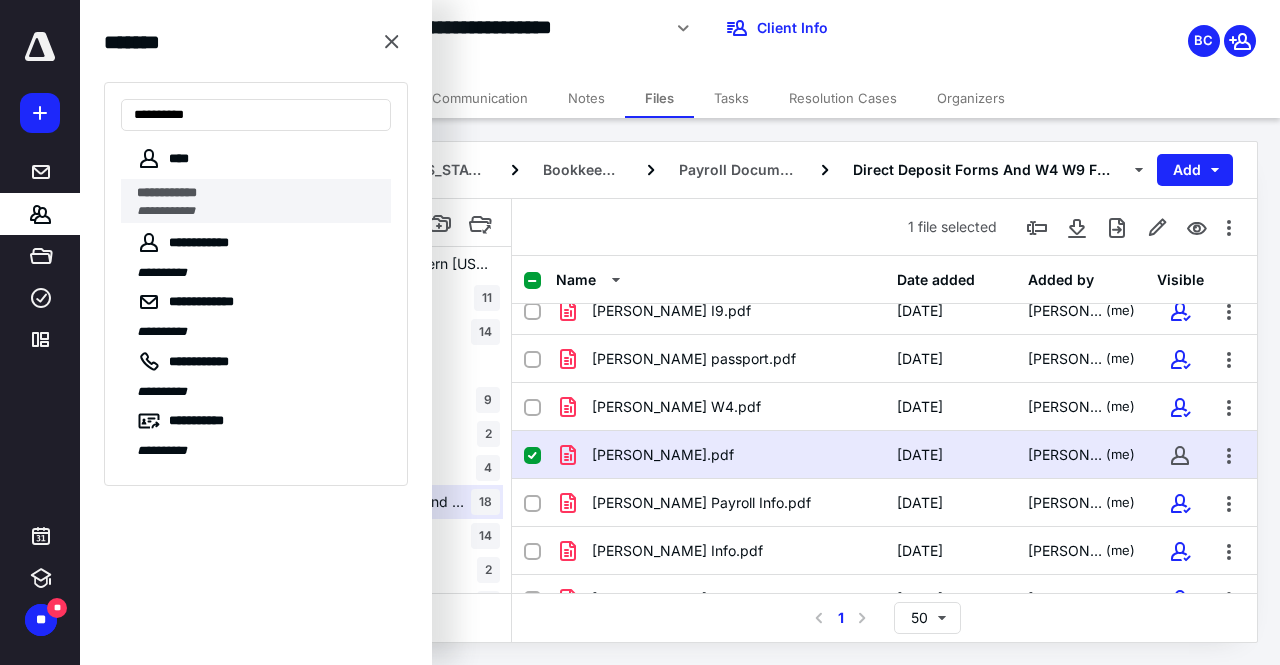 type on "**********" 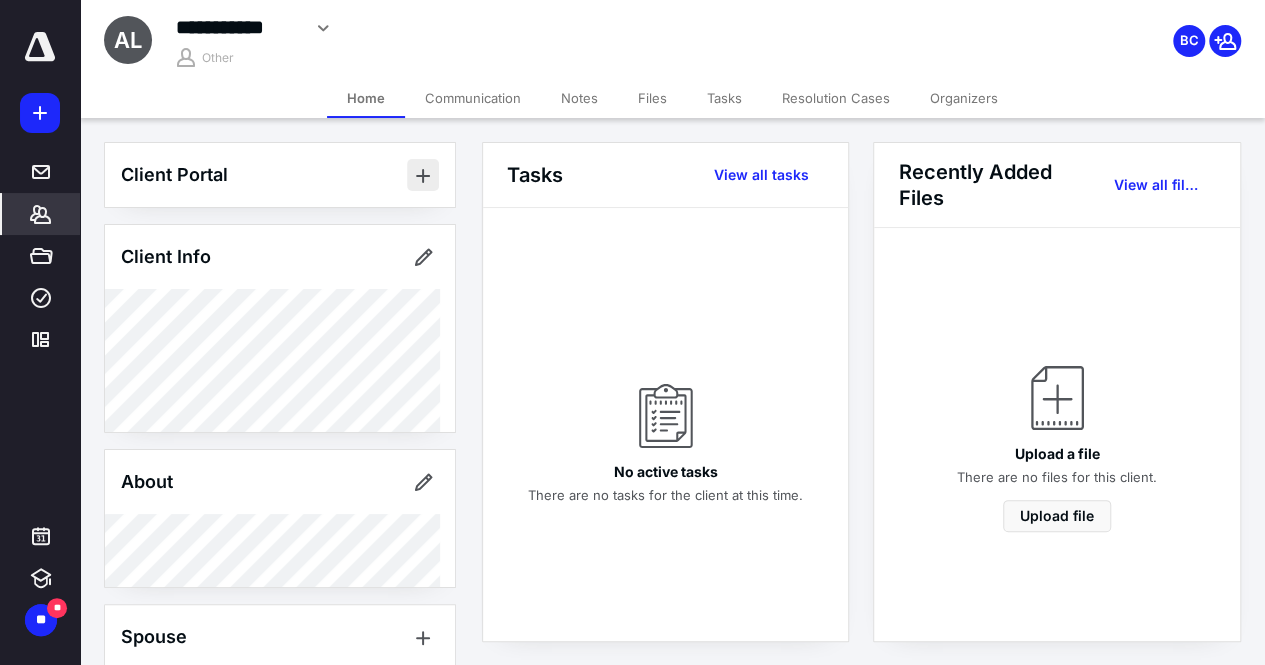 click at bounding box center (423, 175) 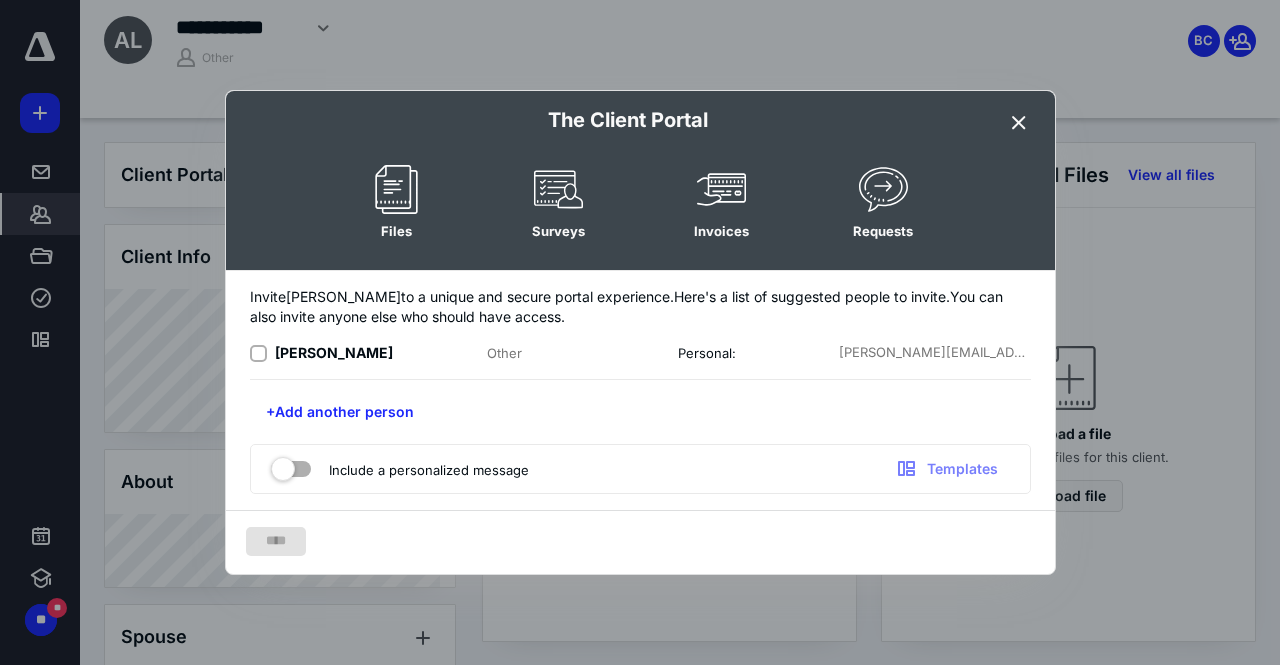 click at bounding box center [262, 353] 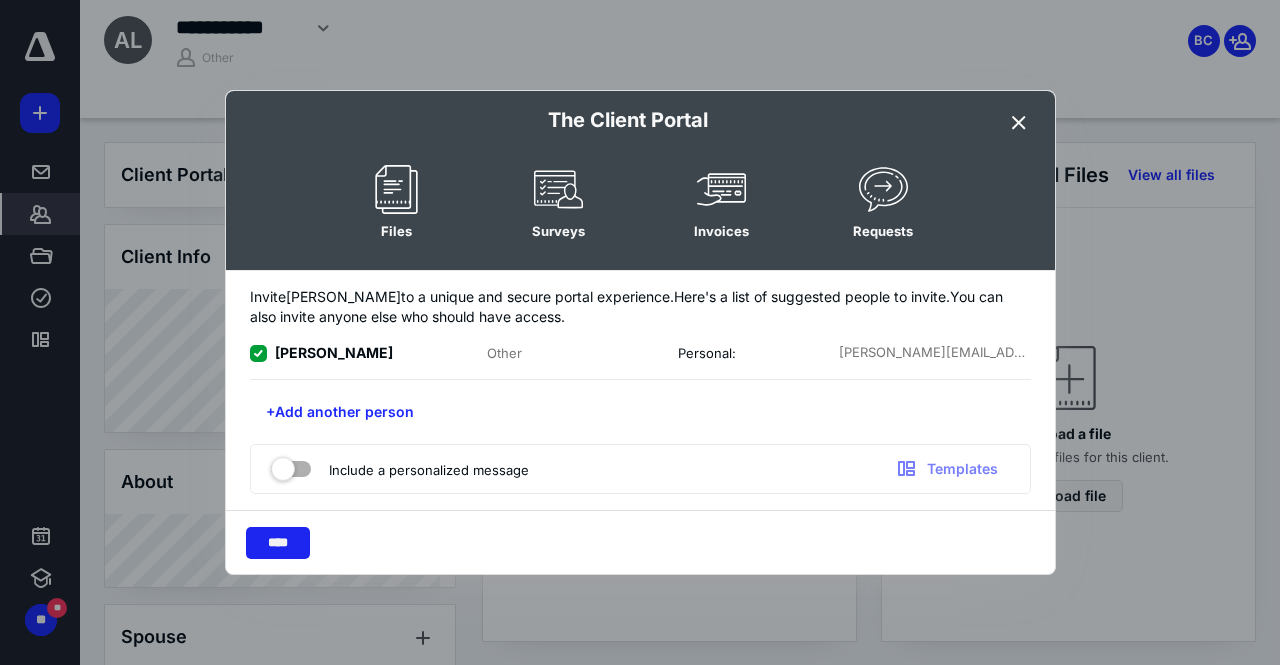 click on "****" at bounding box center (278, 543) 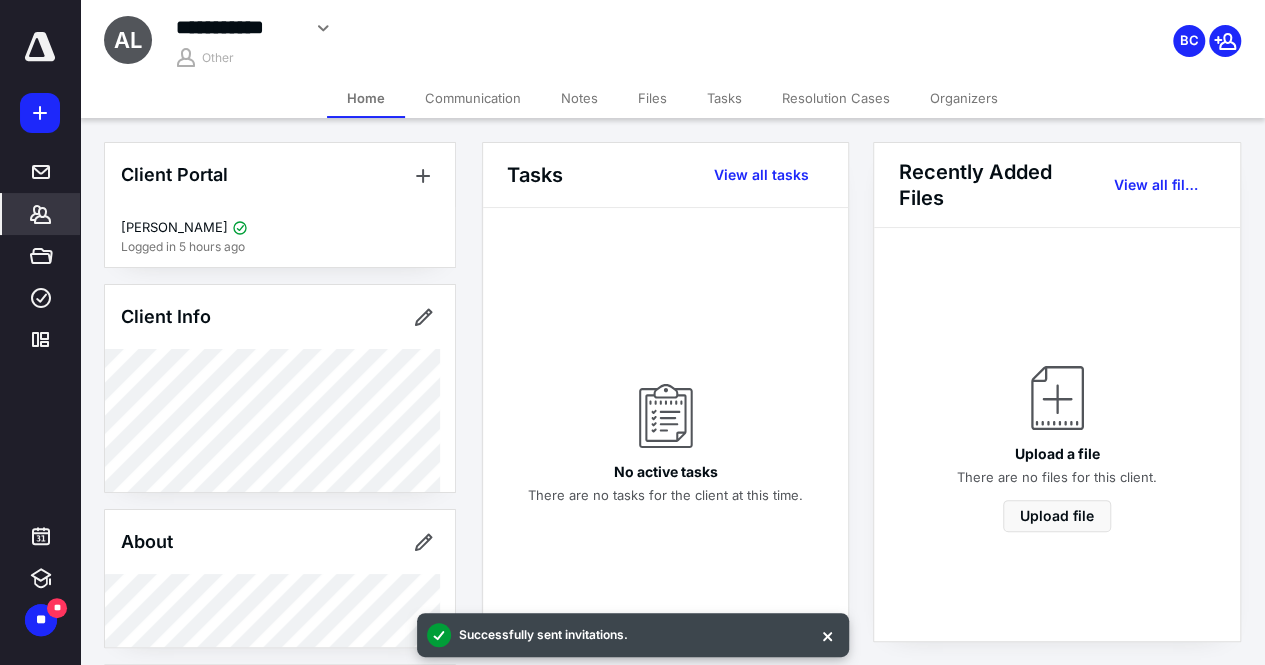 click on "Files" at bounding box center [652, 98] 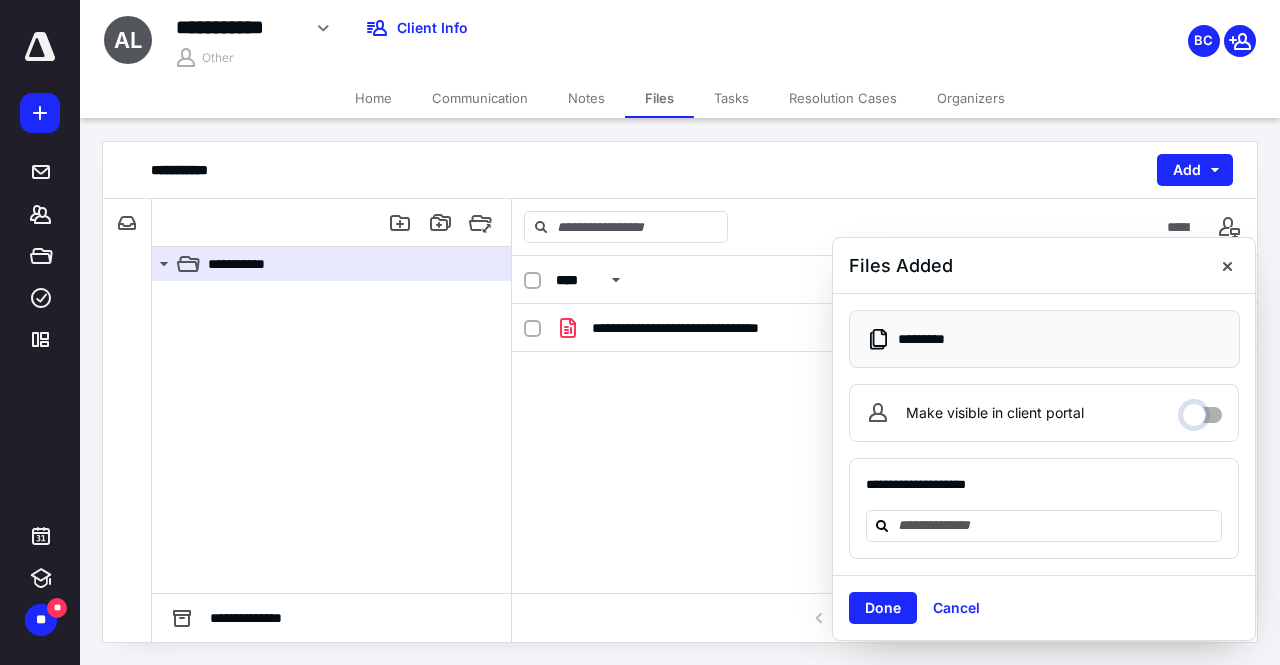 click on "Make visible in client portal" at bounding box center [1202, 410] 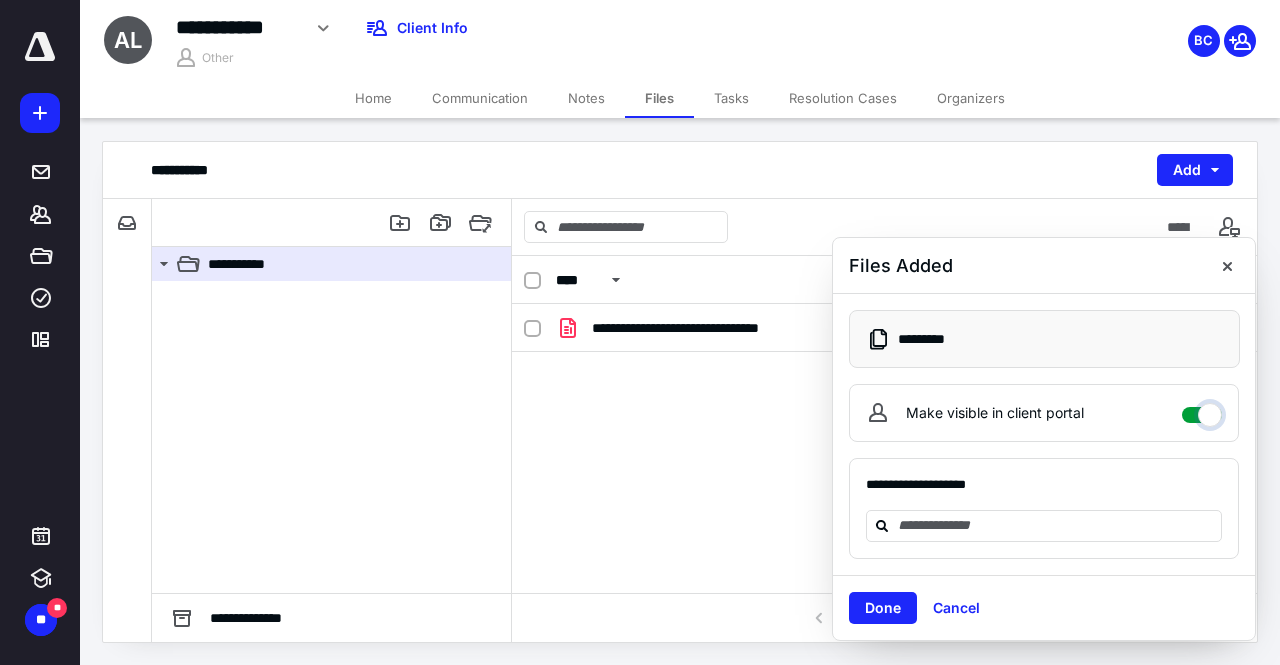 checkbox on "****" 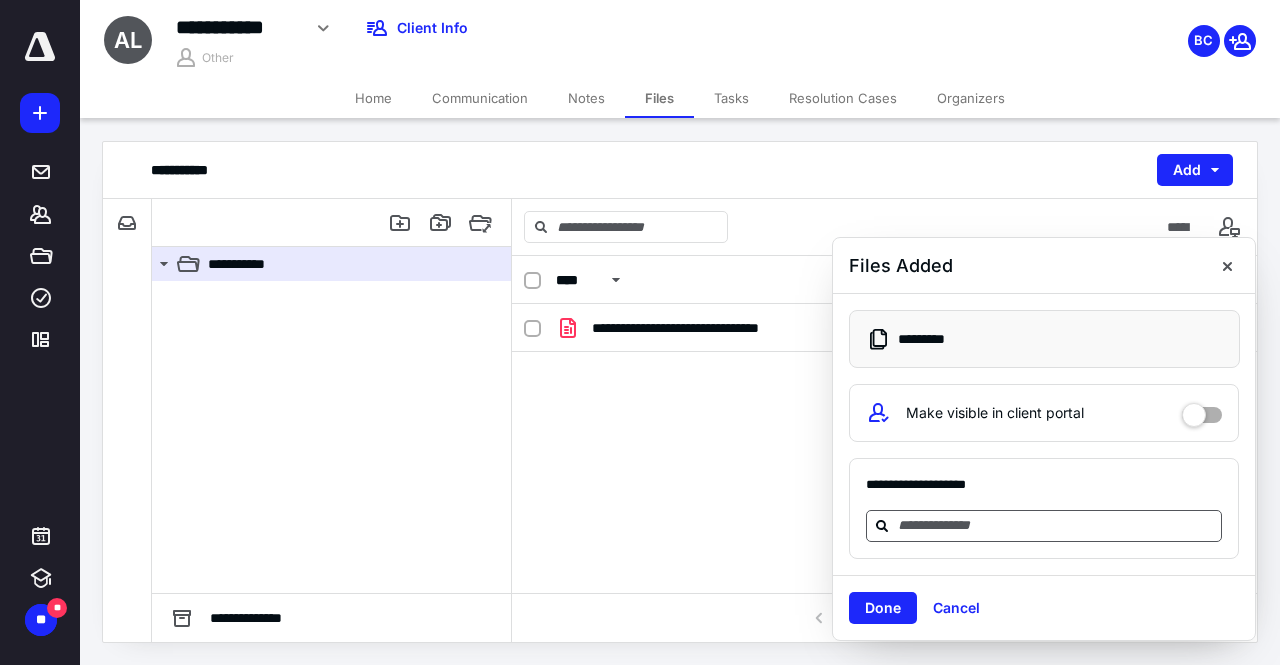 click at bounding box center (1056, 525) 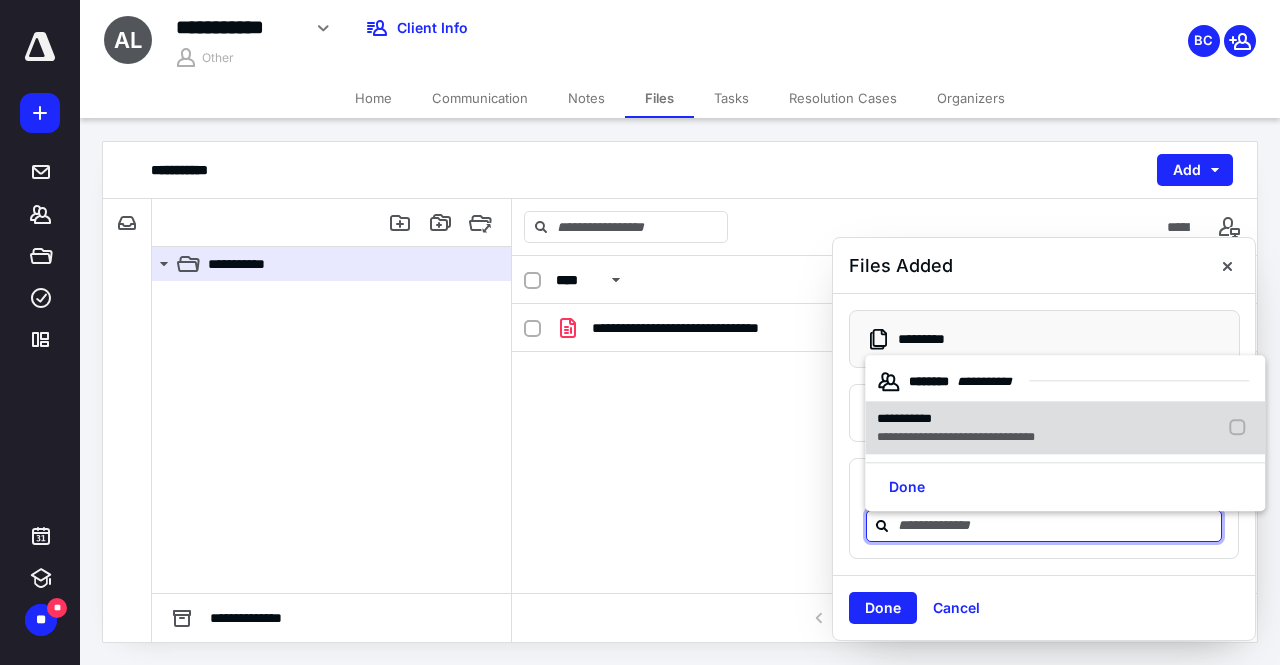 click on "**********" at bounding box center (1065, 428) 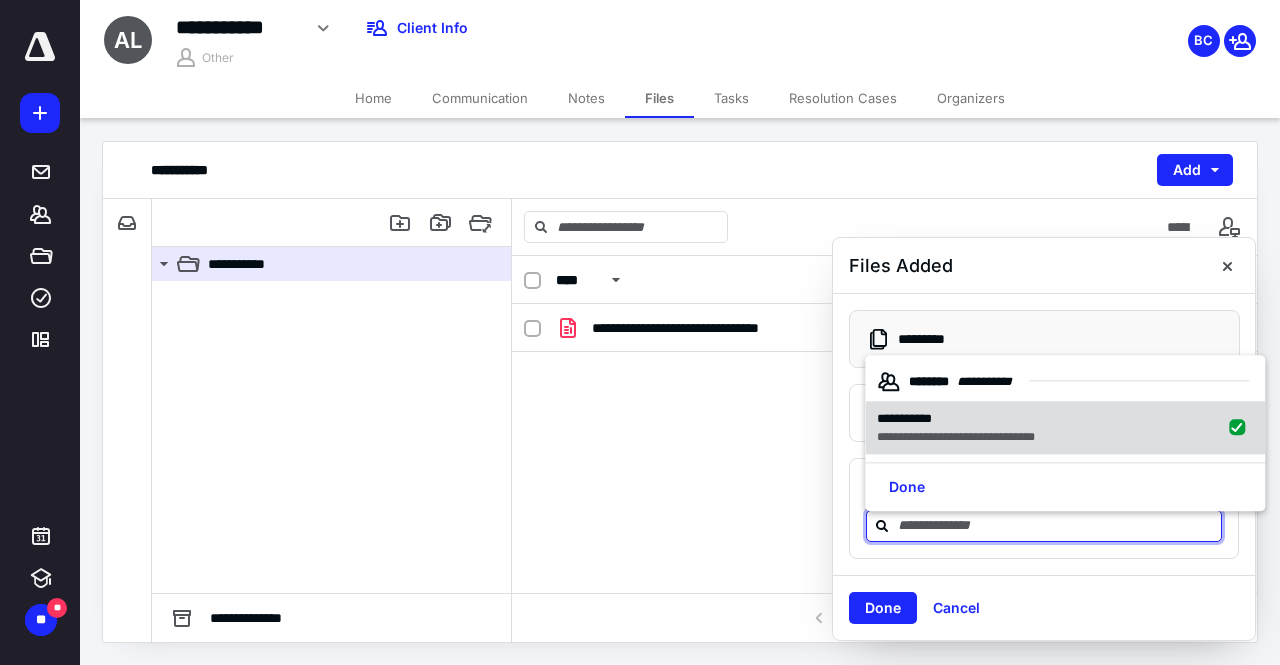 checkbox on "true" 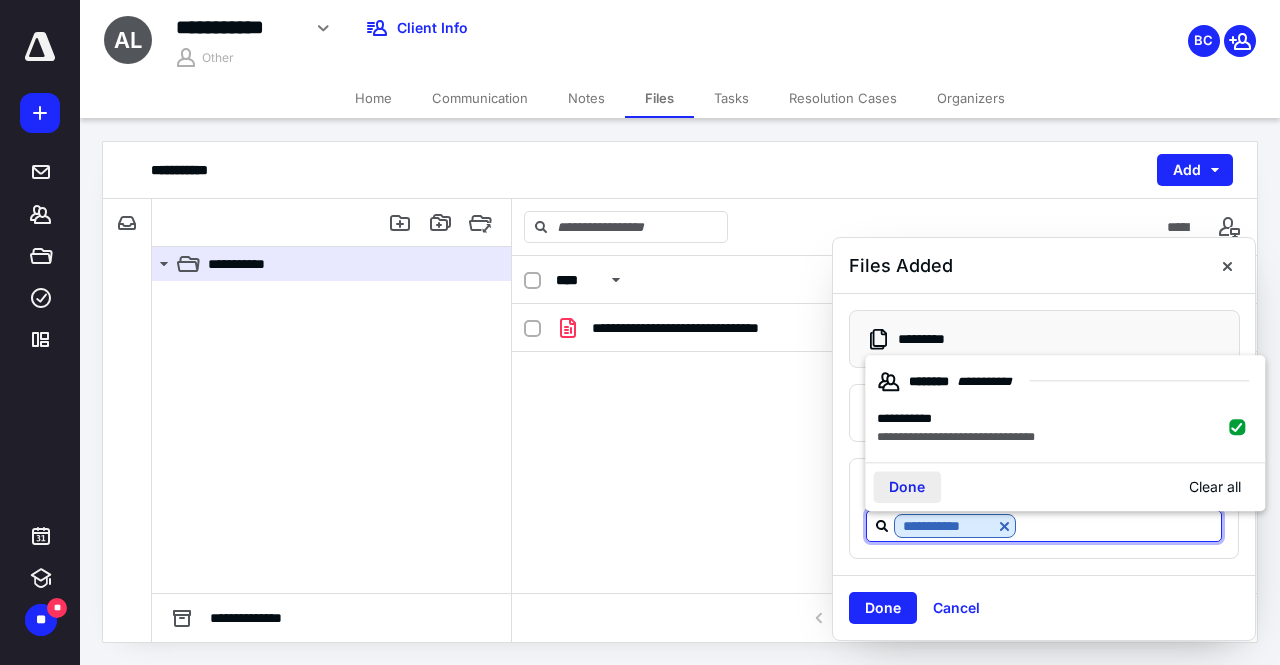 click on "Done" at bounding box center (907, 488) 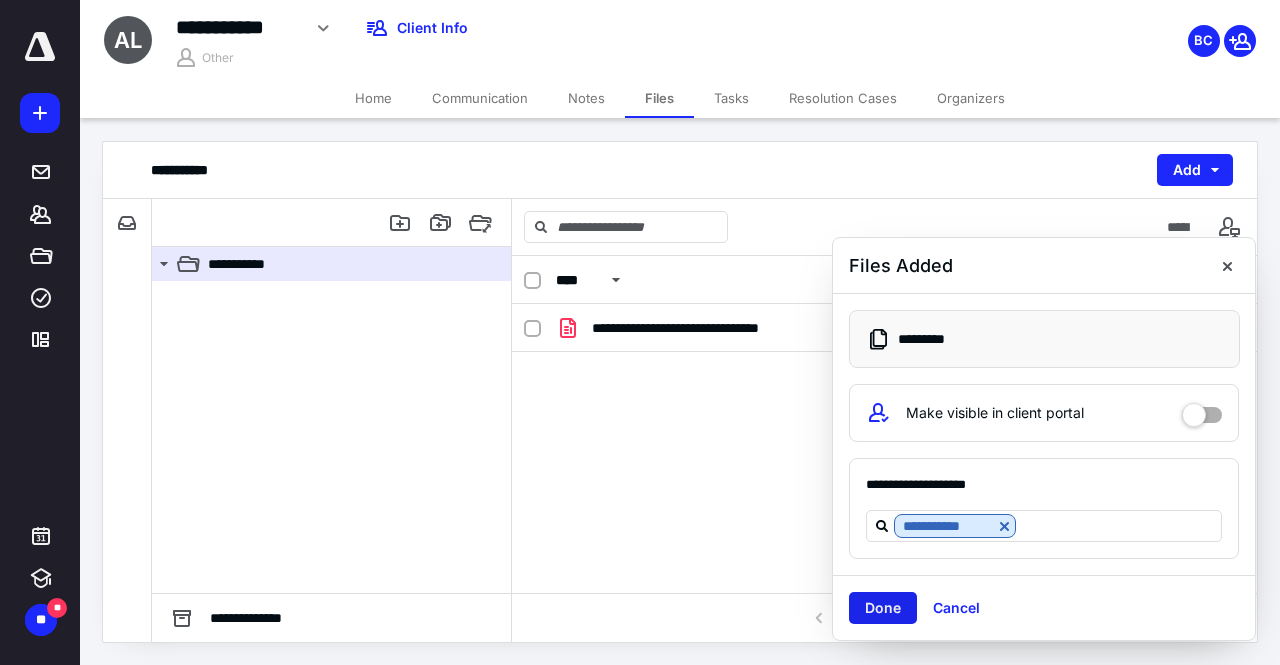 click on "Done" at bounding box center (883, 608) 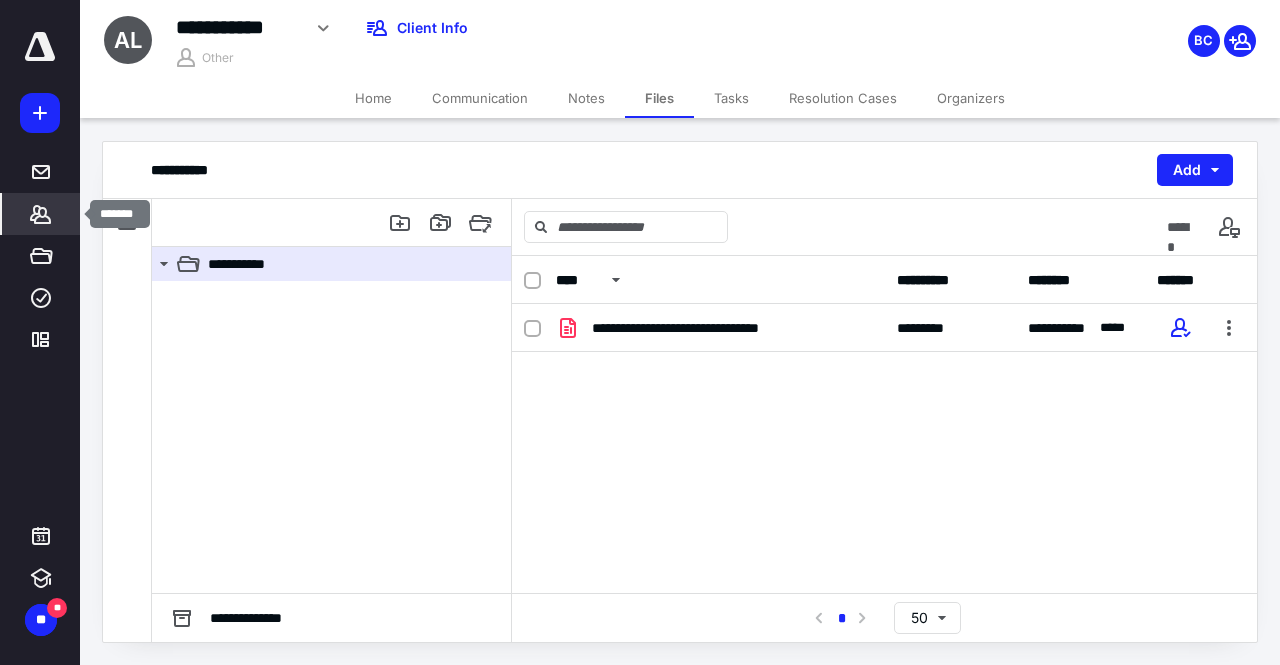 click on "*******" at bounding box center [41, 214] 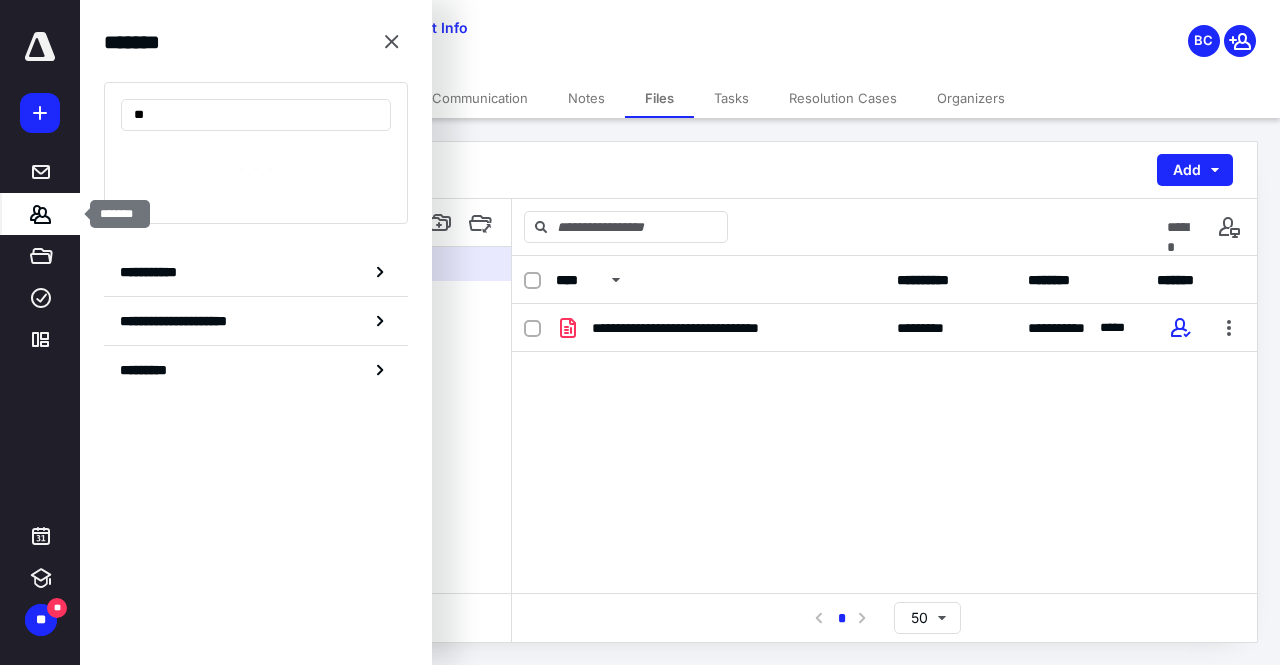 type on "*" 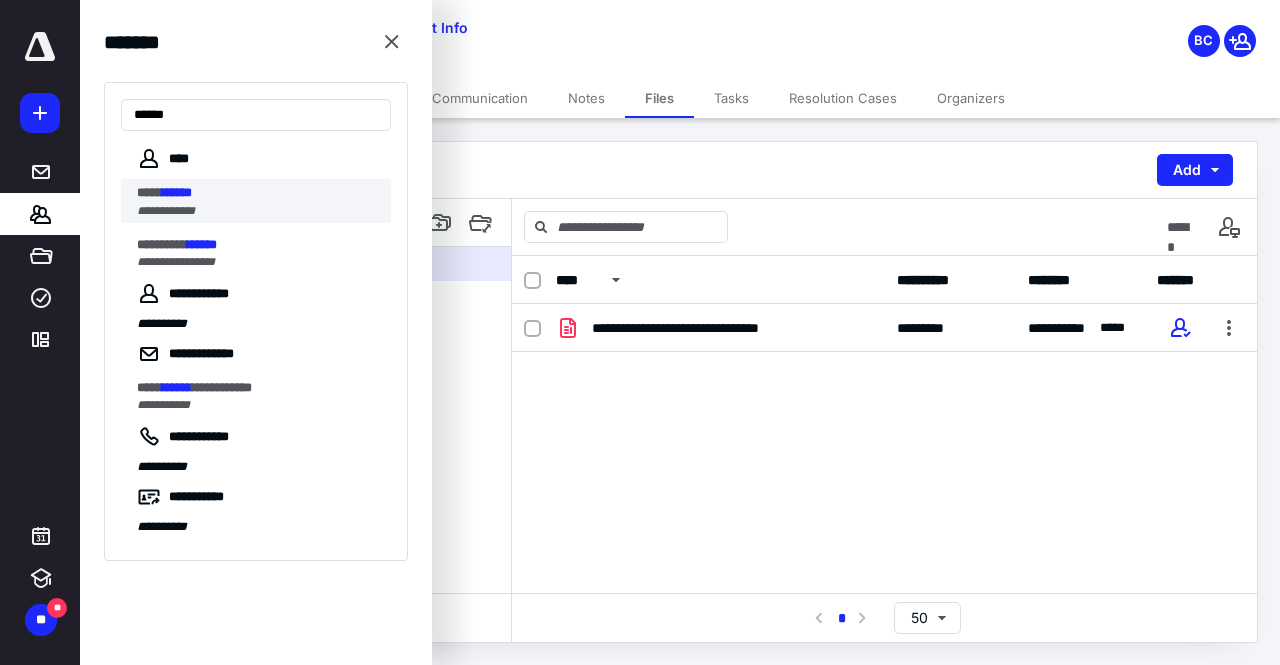 type on "******" 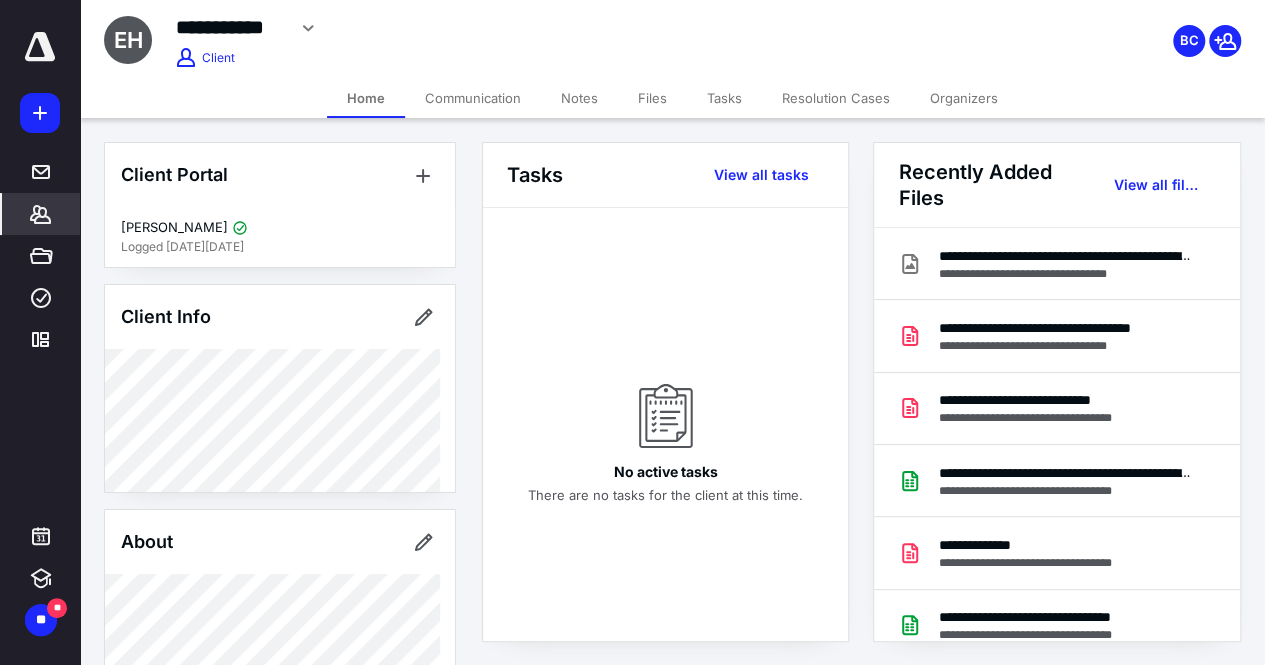 click on "Files" at bounding box center [652, 98] 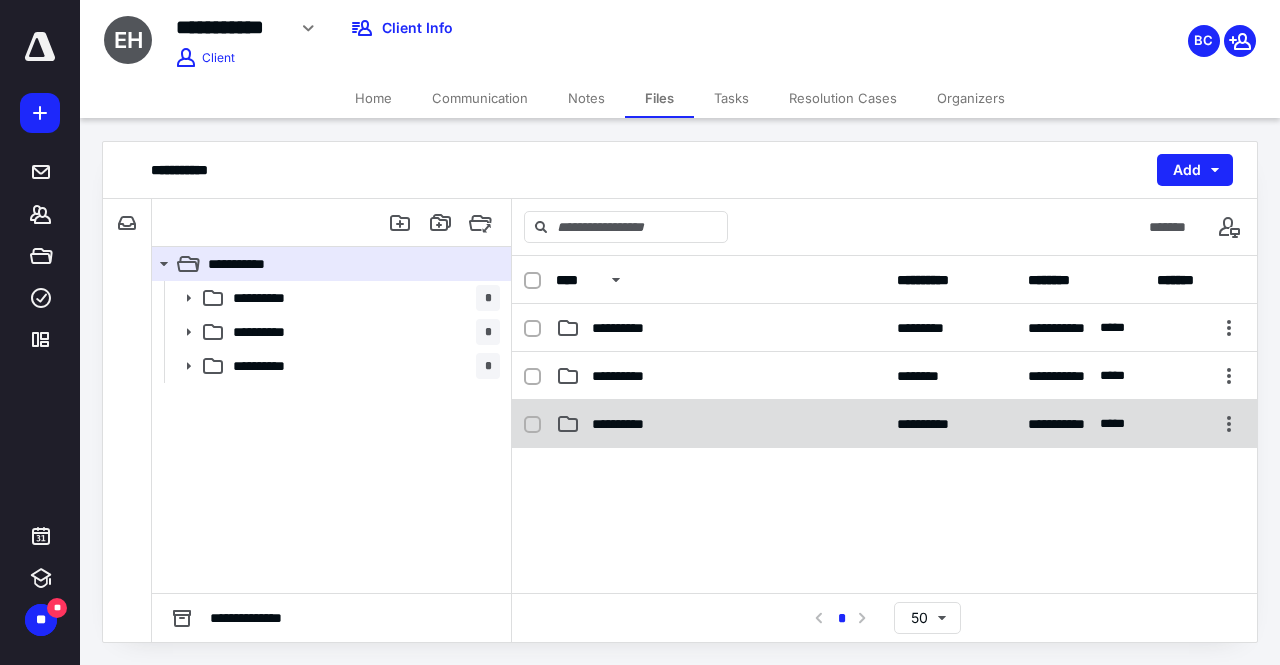 click on "**********" at bounding box center [884, 424] 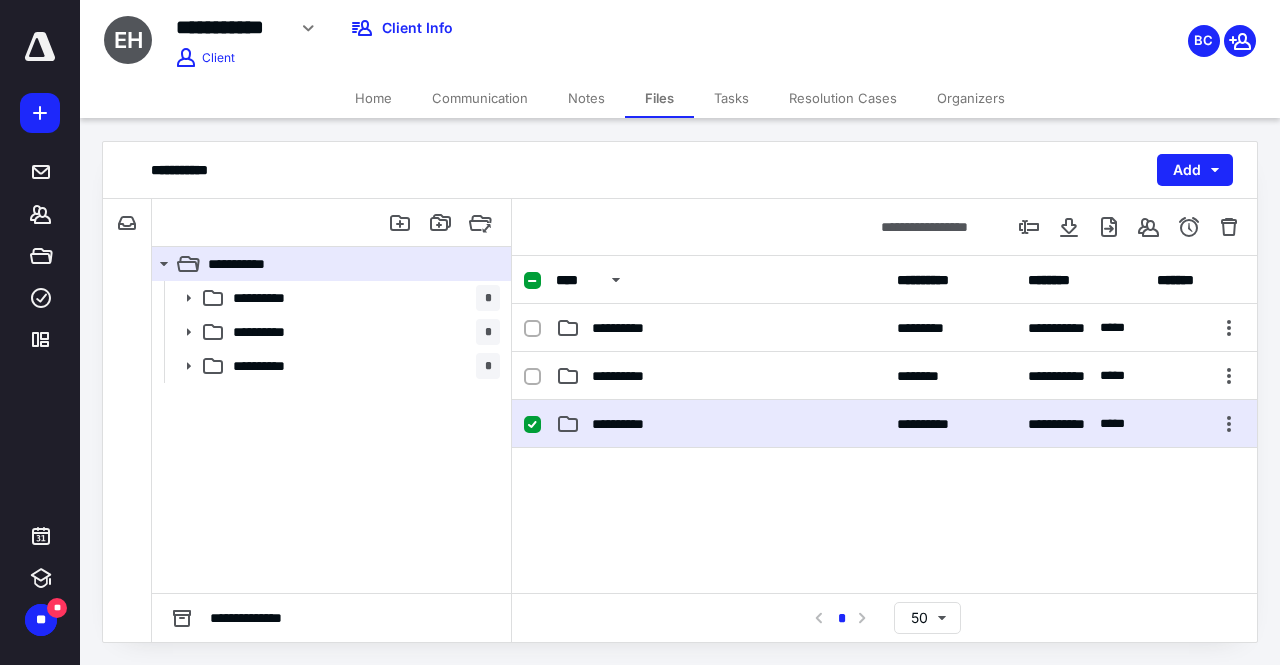 click on "**********" at bounding box center [884, 424] 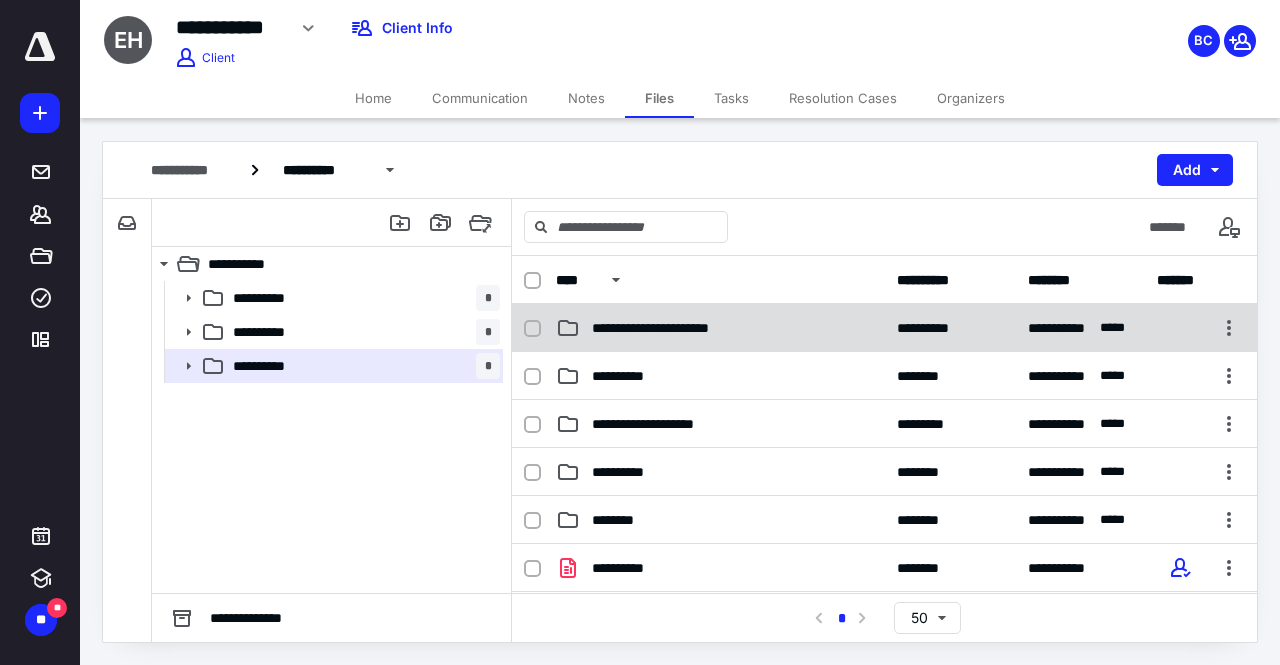 click on "**********" at bounding box center (884, 328) 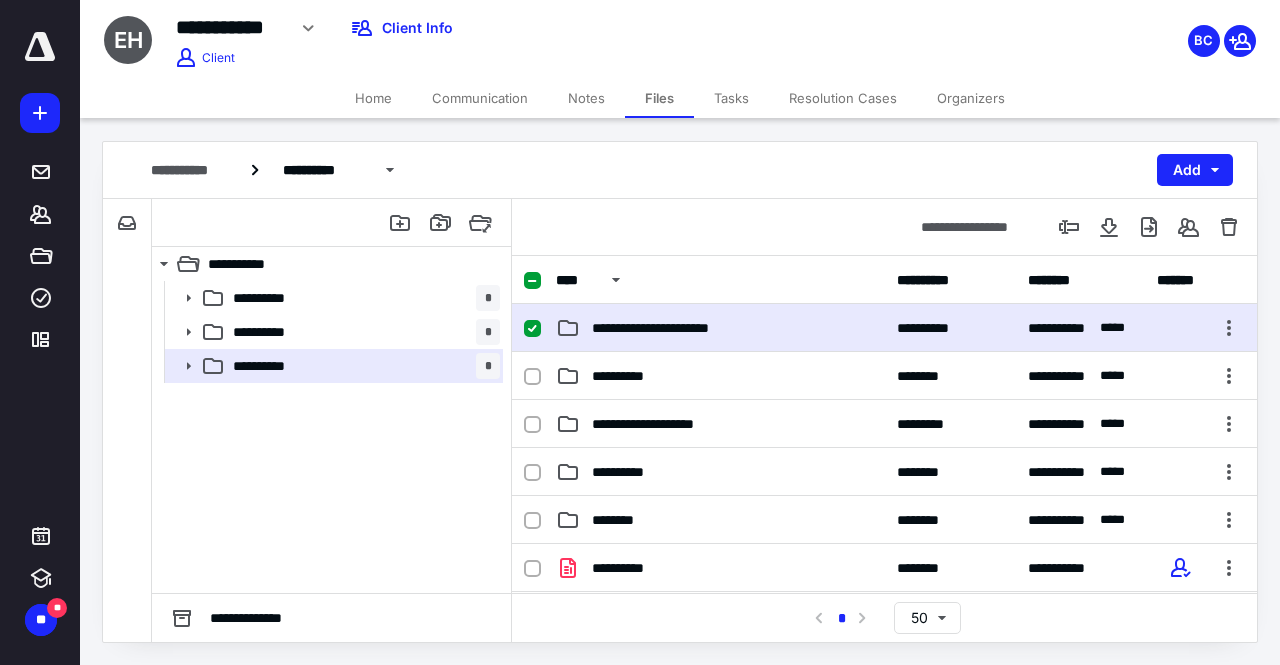 click on "**********" at bounding box center [884, 328] 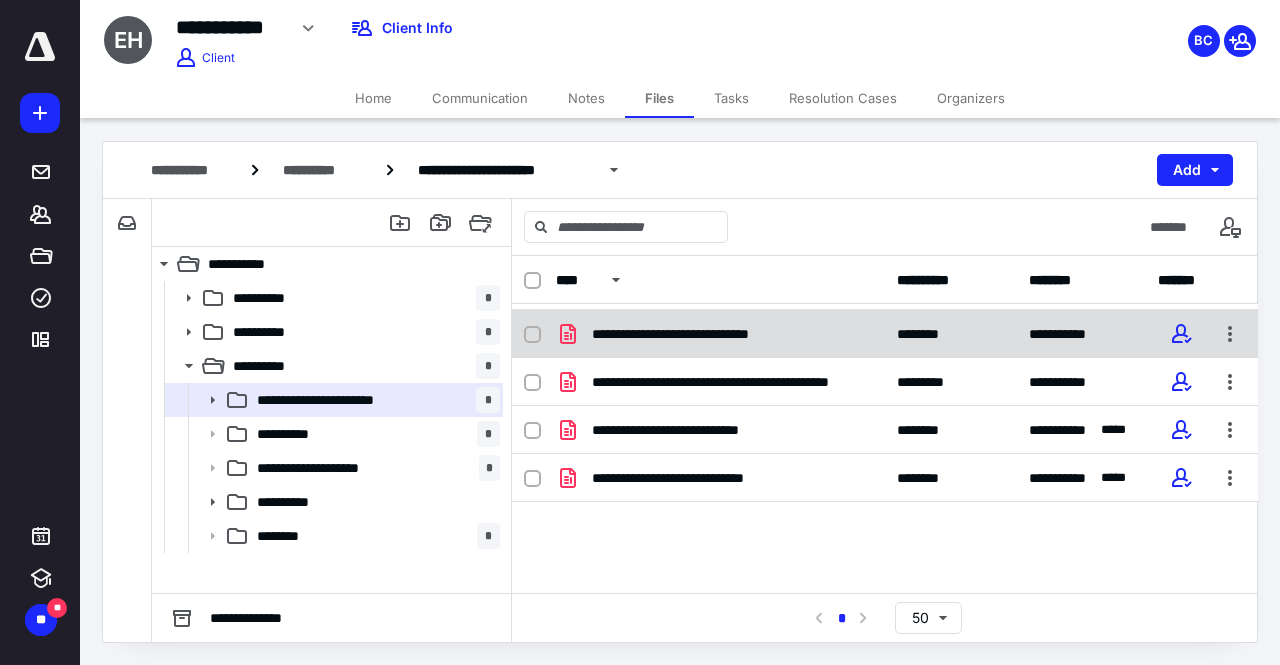 scroll, scrollTop: 46, scrollLeft: 0, axis: vertical 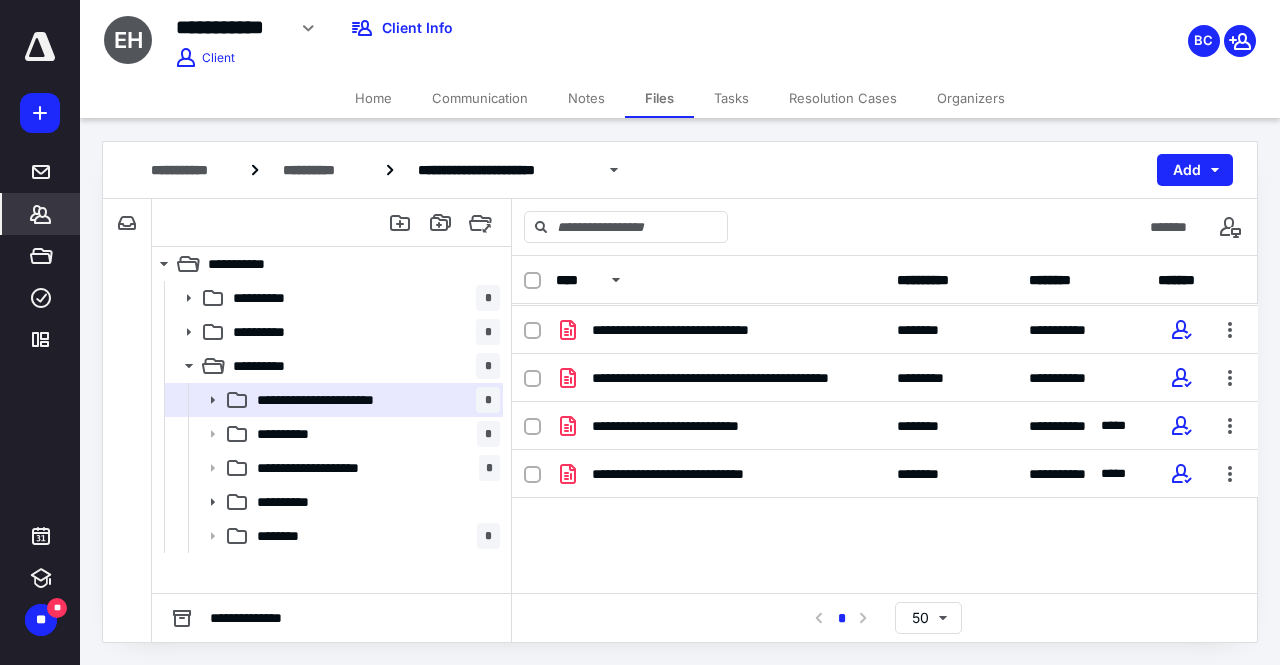 click 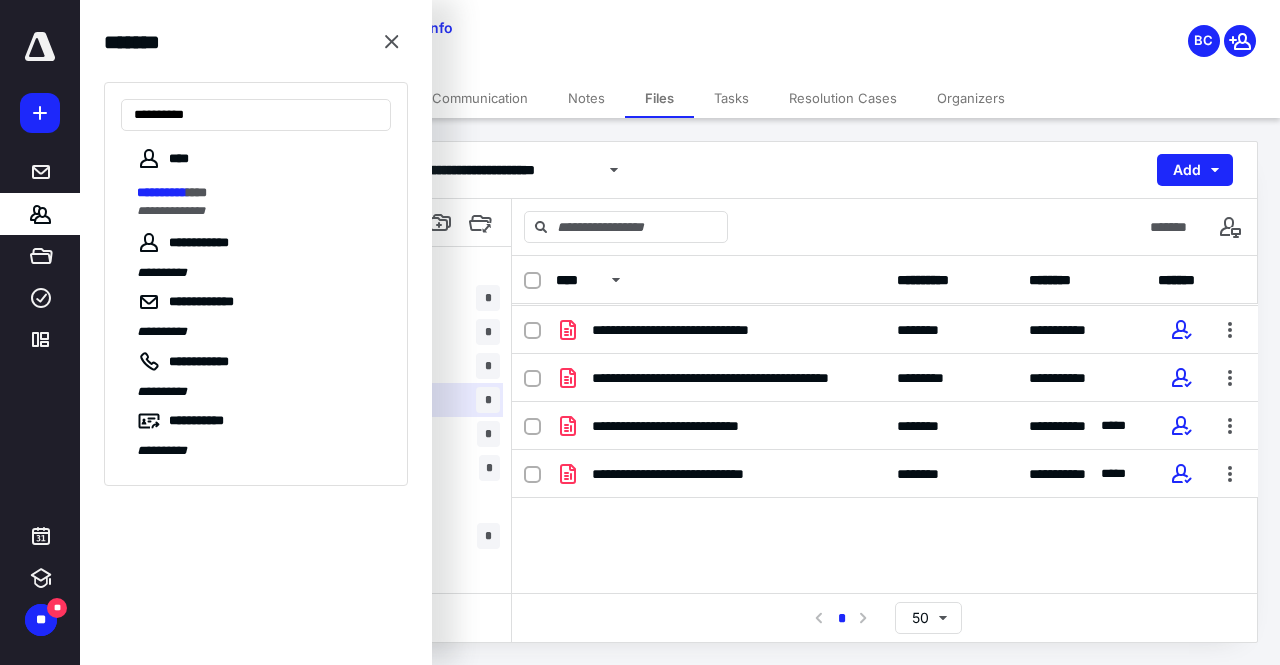 type on "**********" 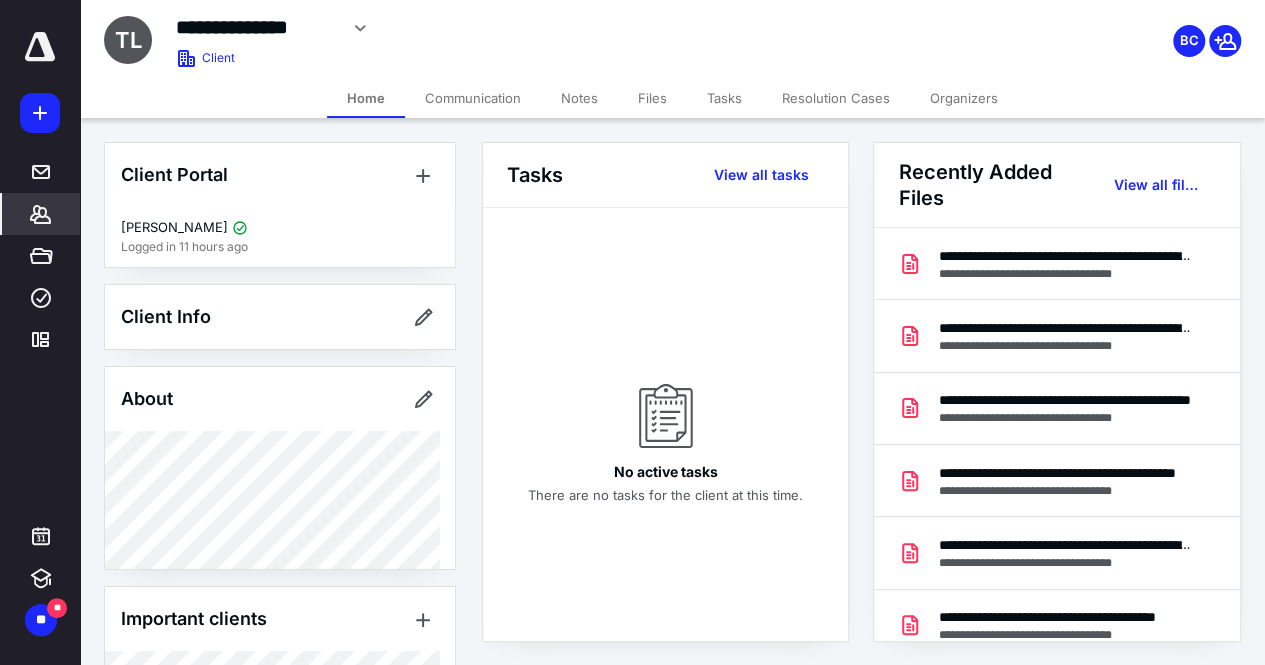click on "Files" at bounding box center (652, 98) 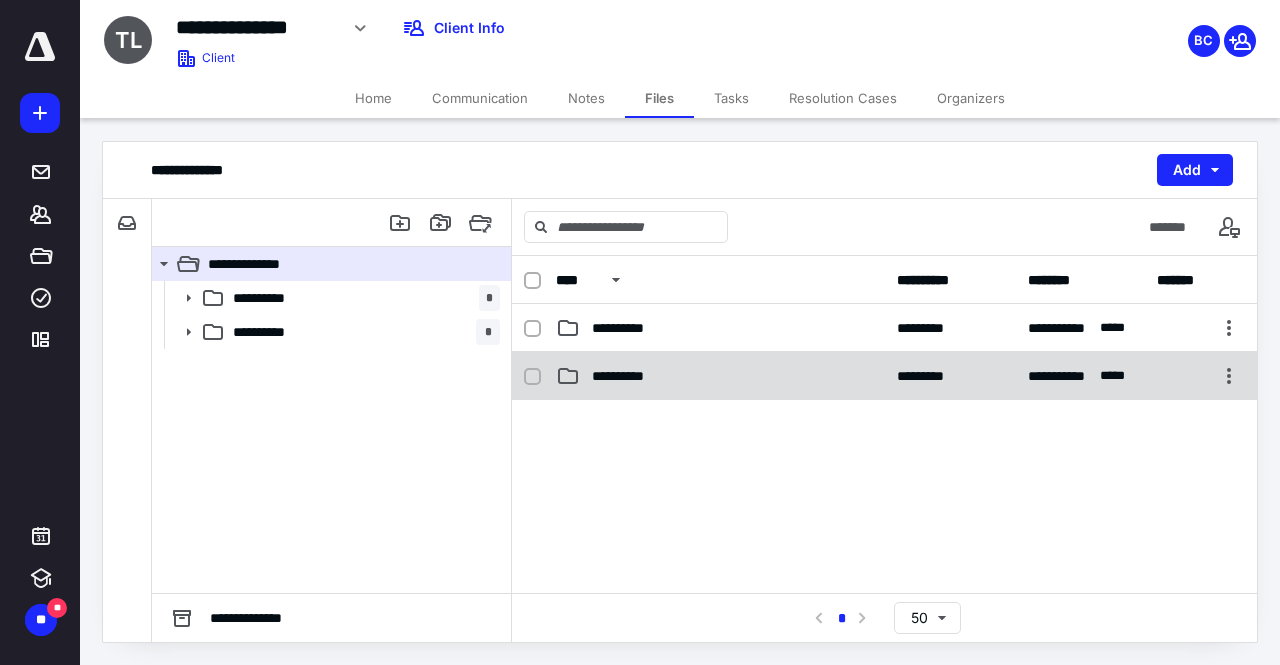 click on "**********" at bounding box center (884, 376) 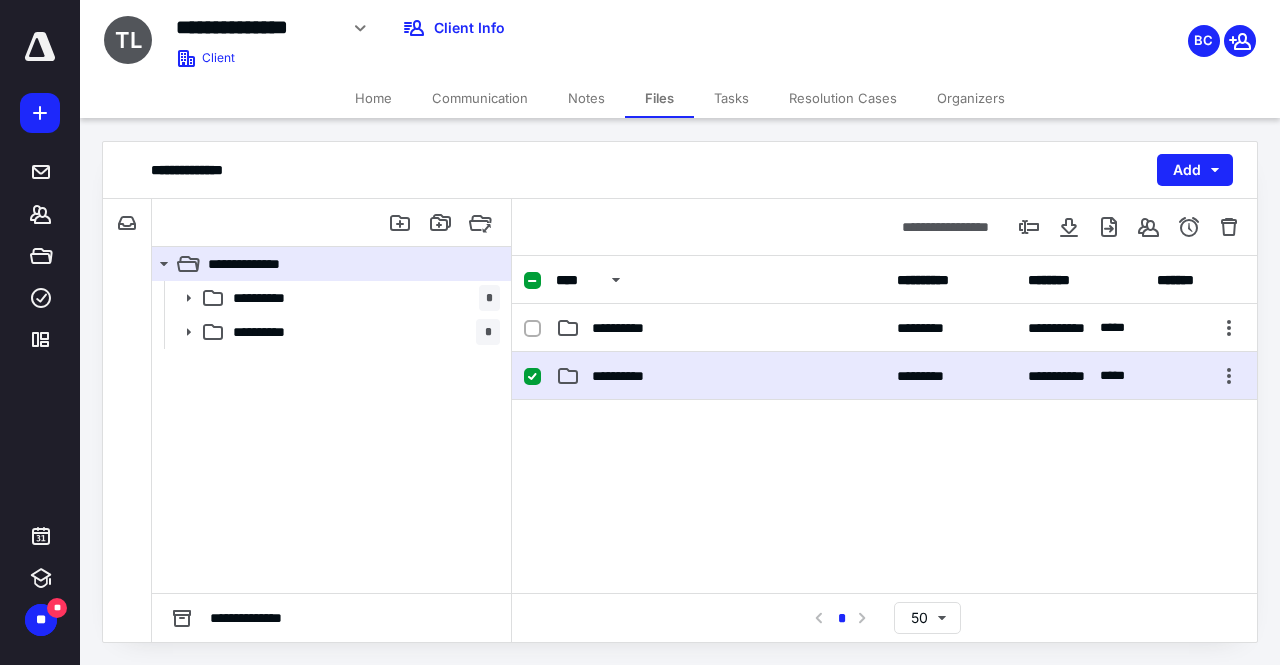 click on "**********" at bounding box center [884, 376] 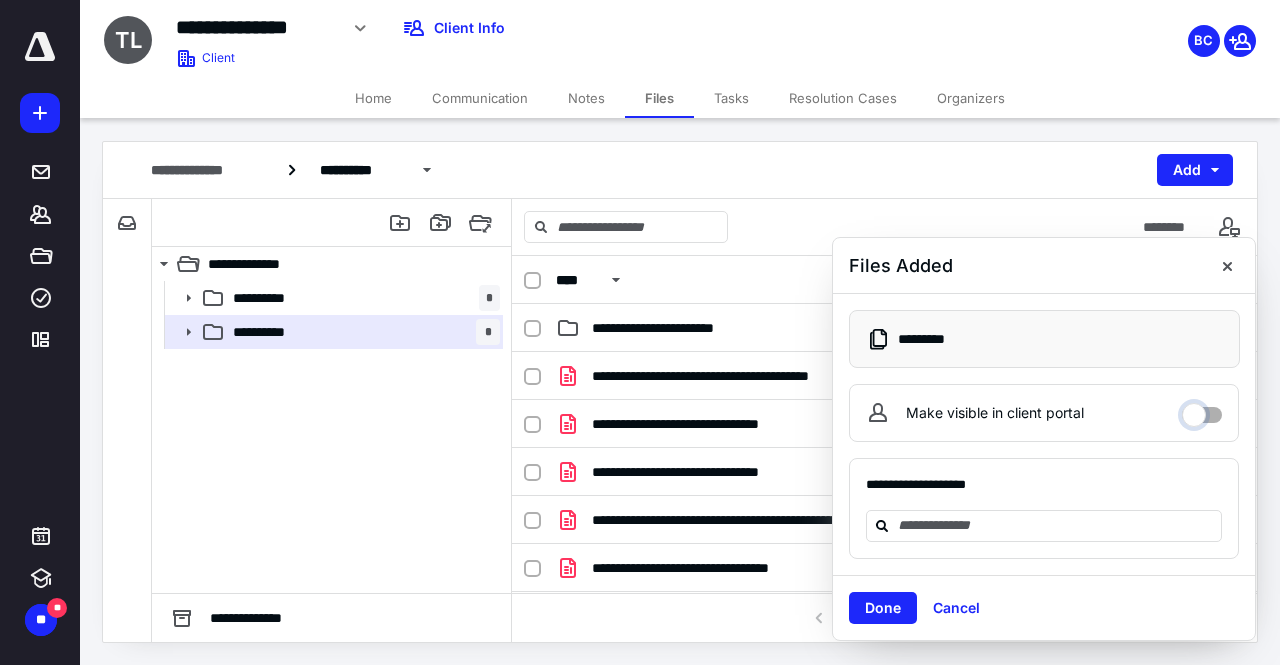 click on "Make visible in client portal" at bounding box center (1202, 410) 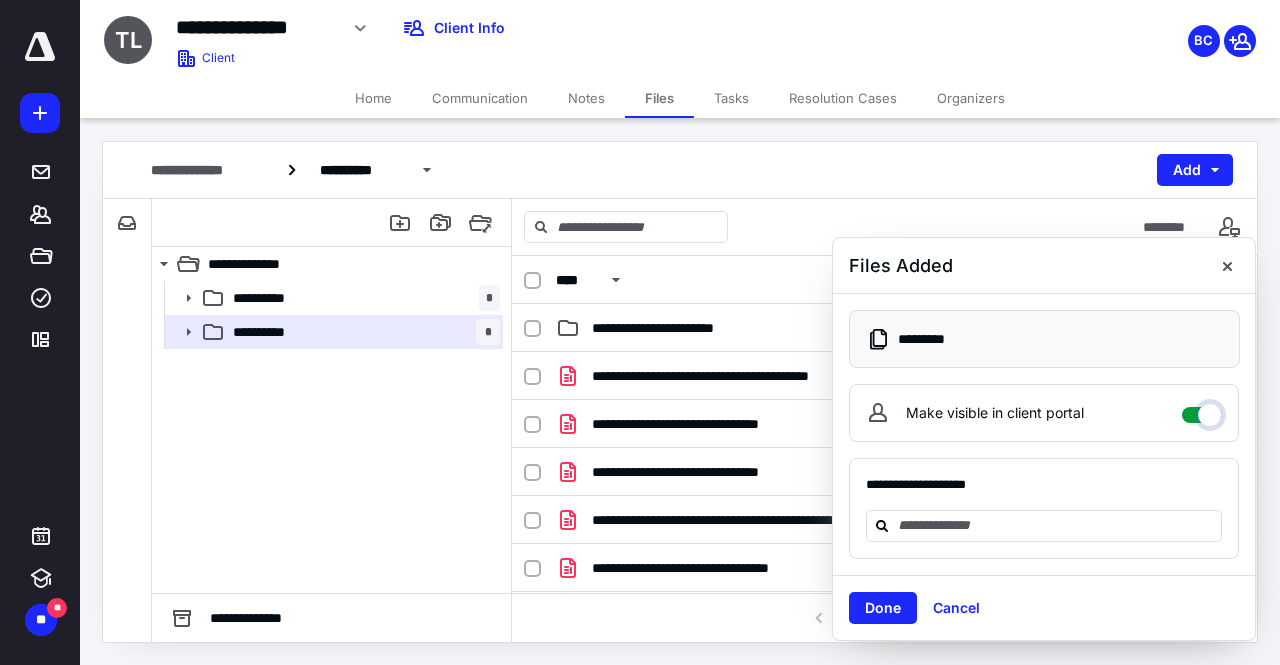 checkbox on "****" 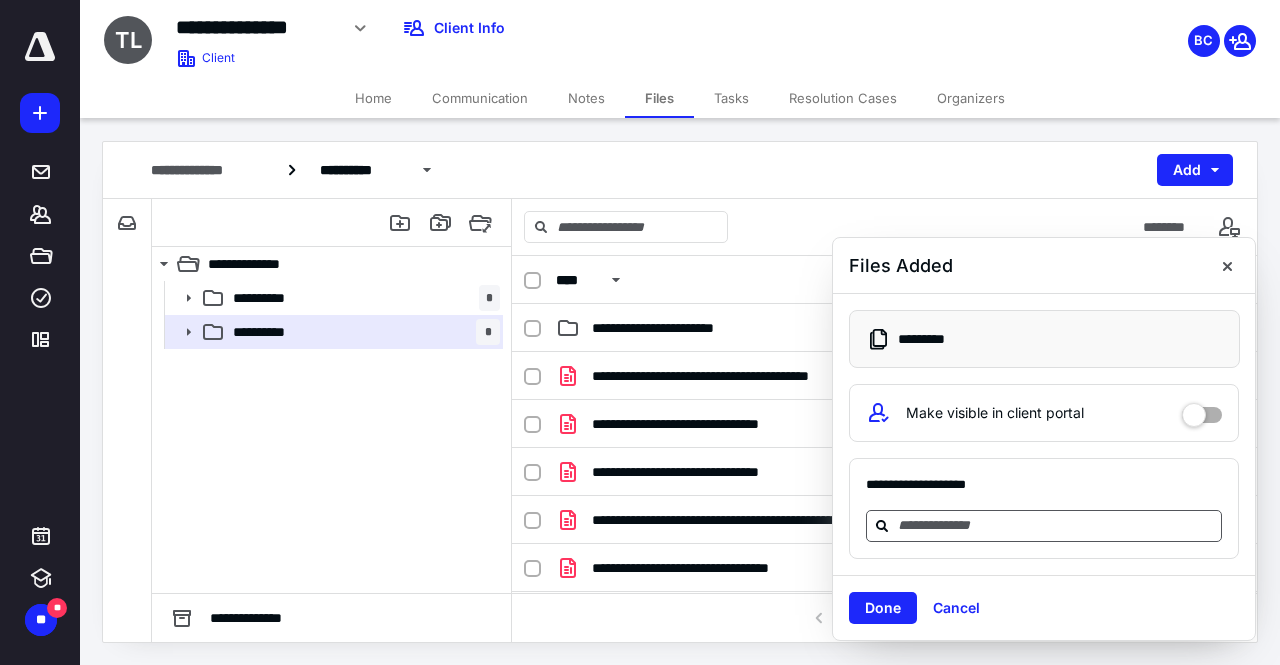 click at bounding box center [1056, 525] 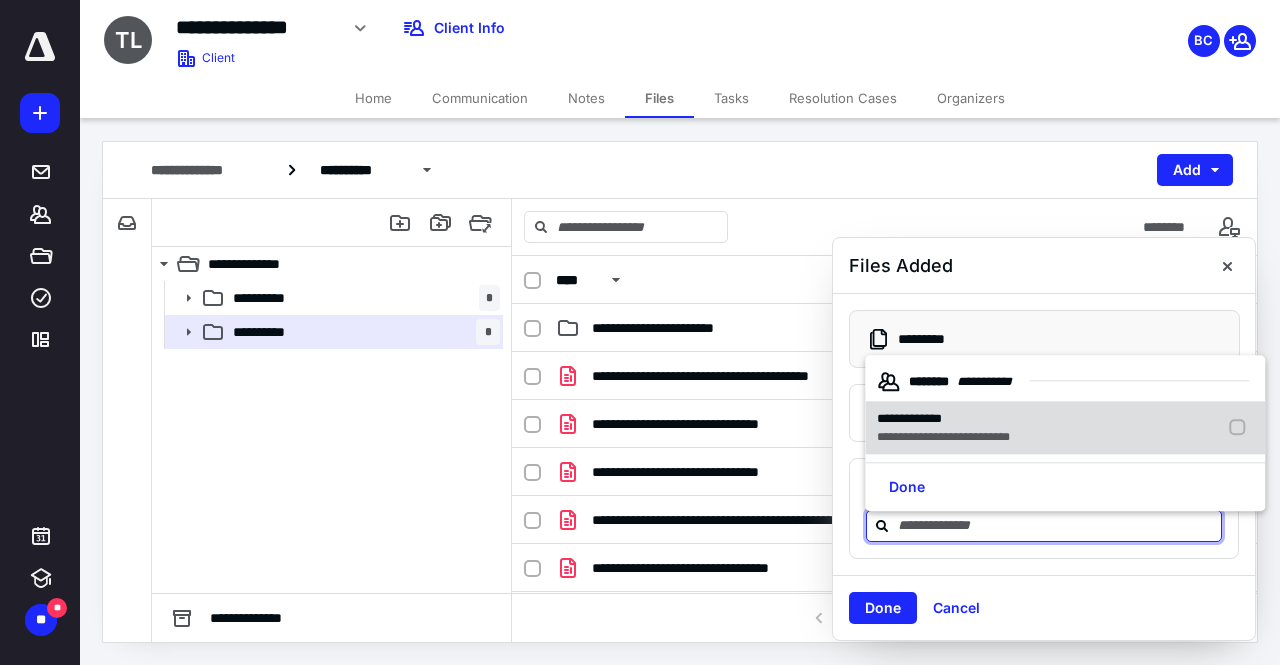 click on "**********" at bounding box center (943, 438) 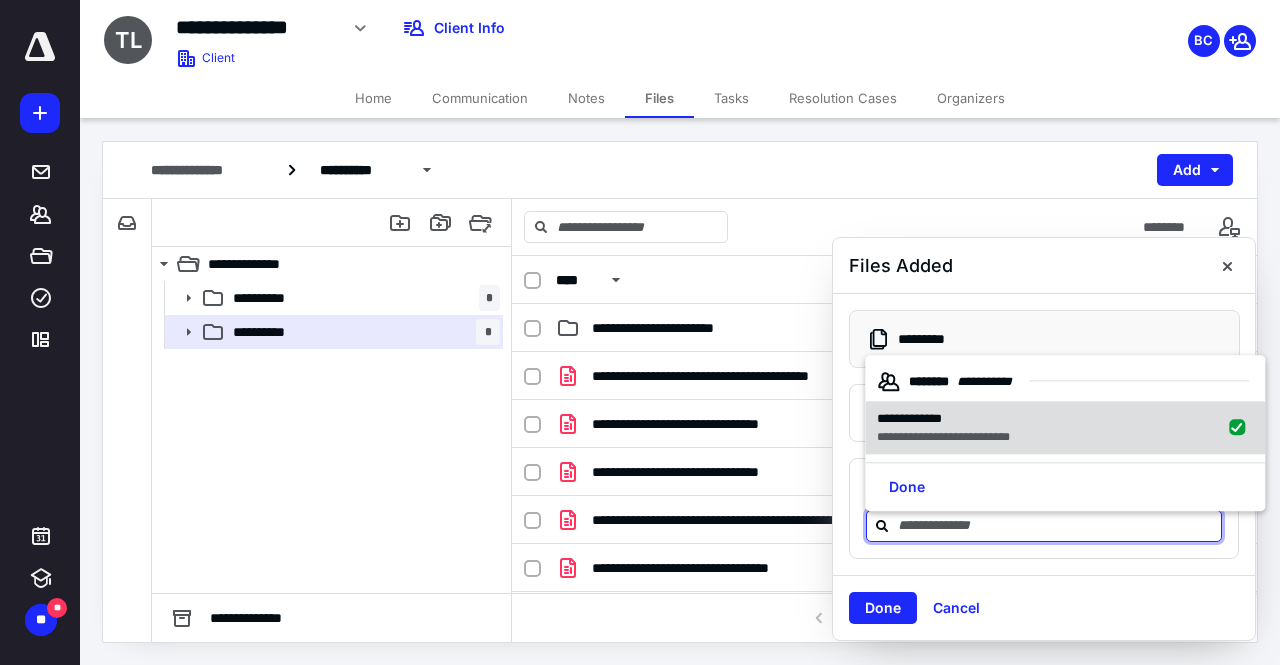checkbox on "true" 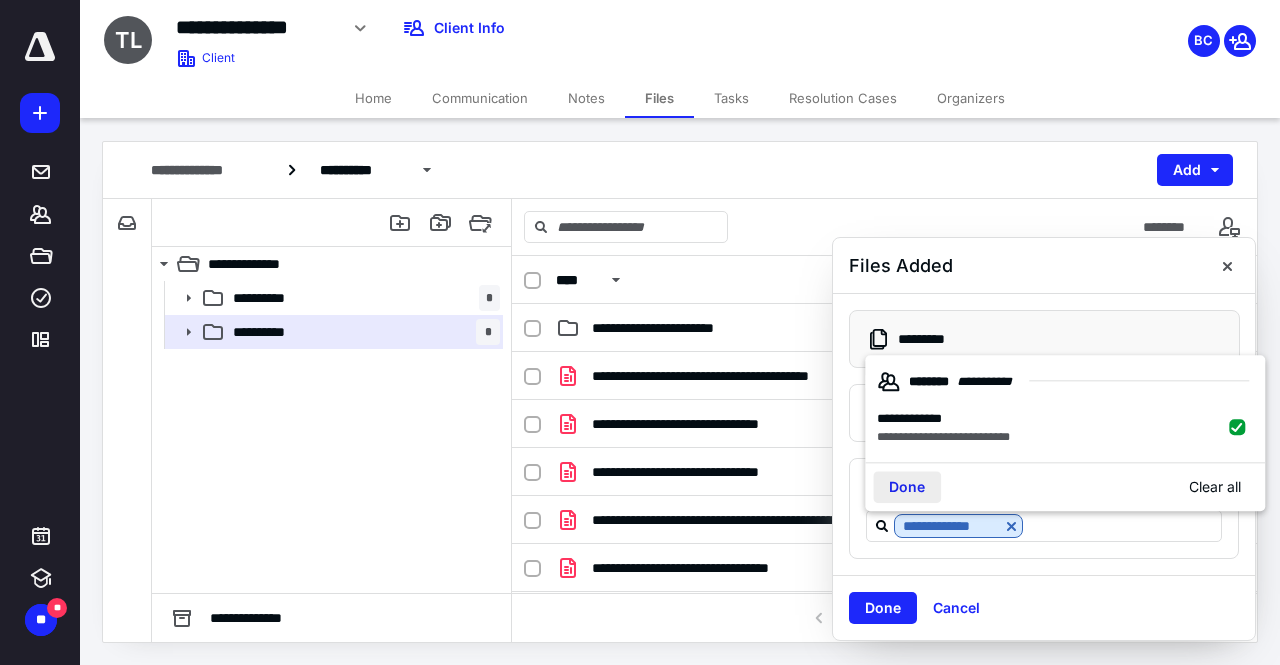 click on "Done" at bounding box center (907, 488) 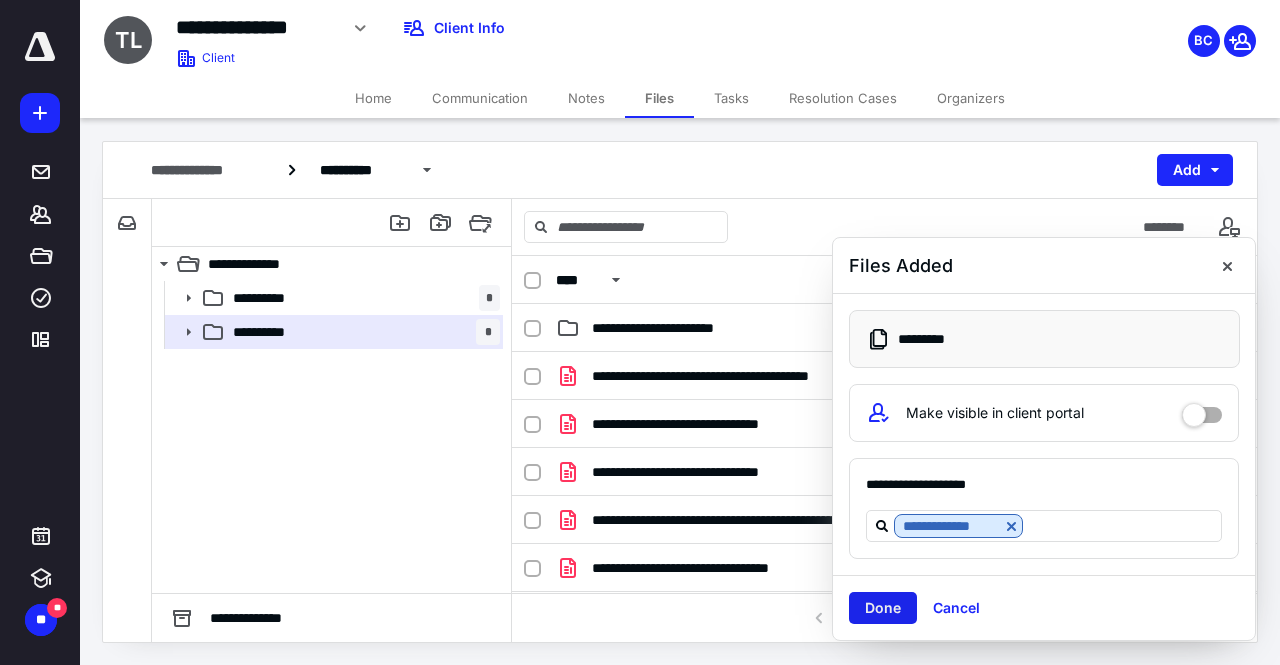 click on "Done" at bounding box center [883, 608] 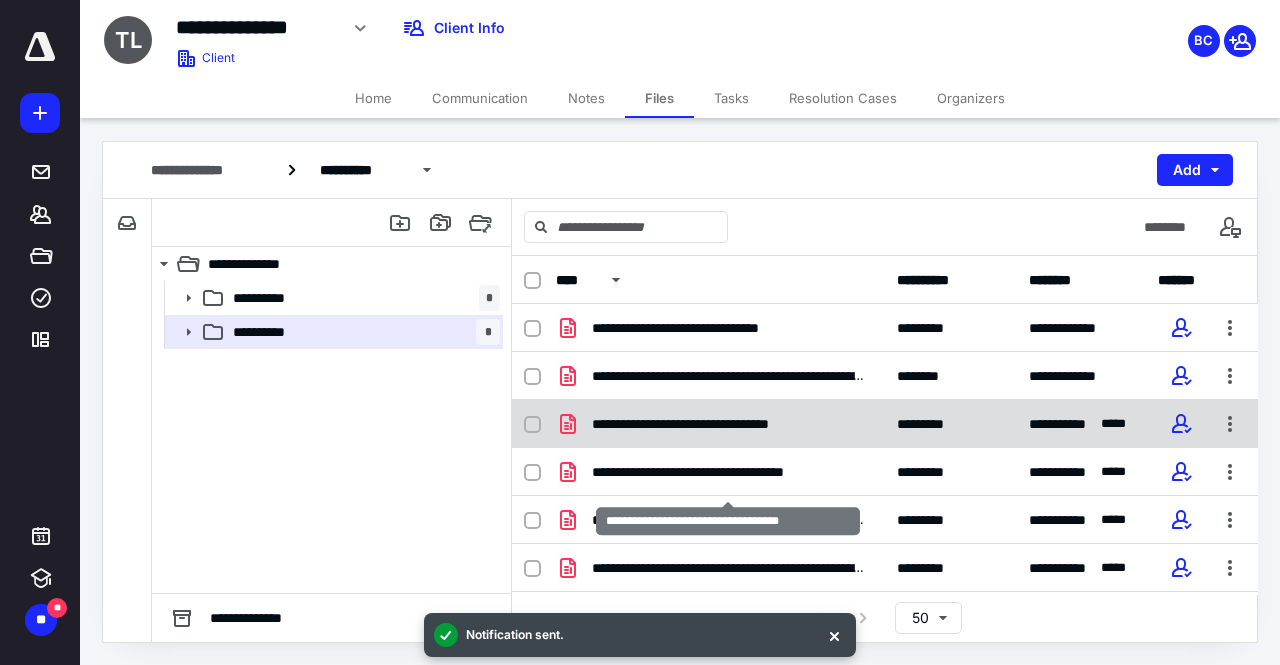 scroll, scrollTop: 186, scrollLeft: 0, axis: vertical 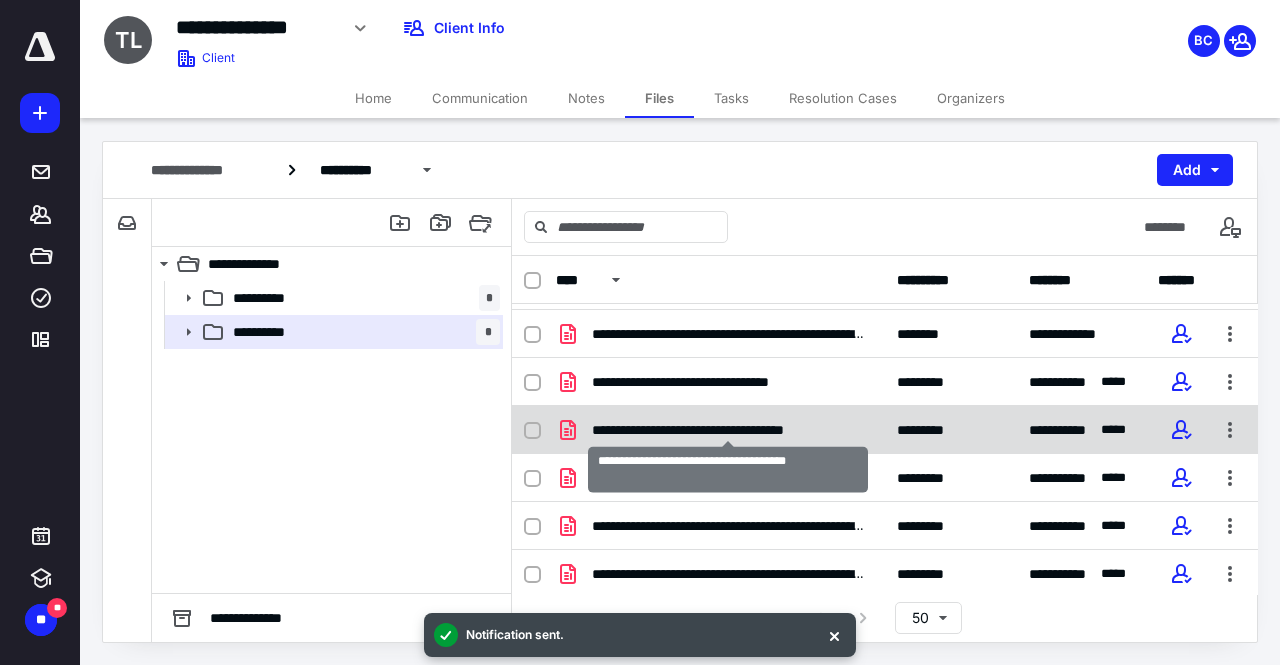 checkbox on "true" 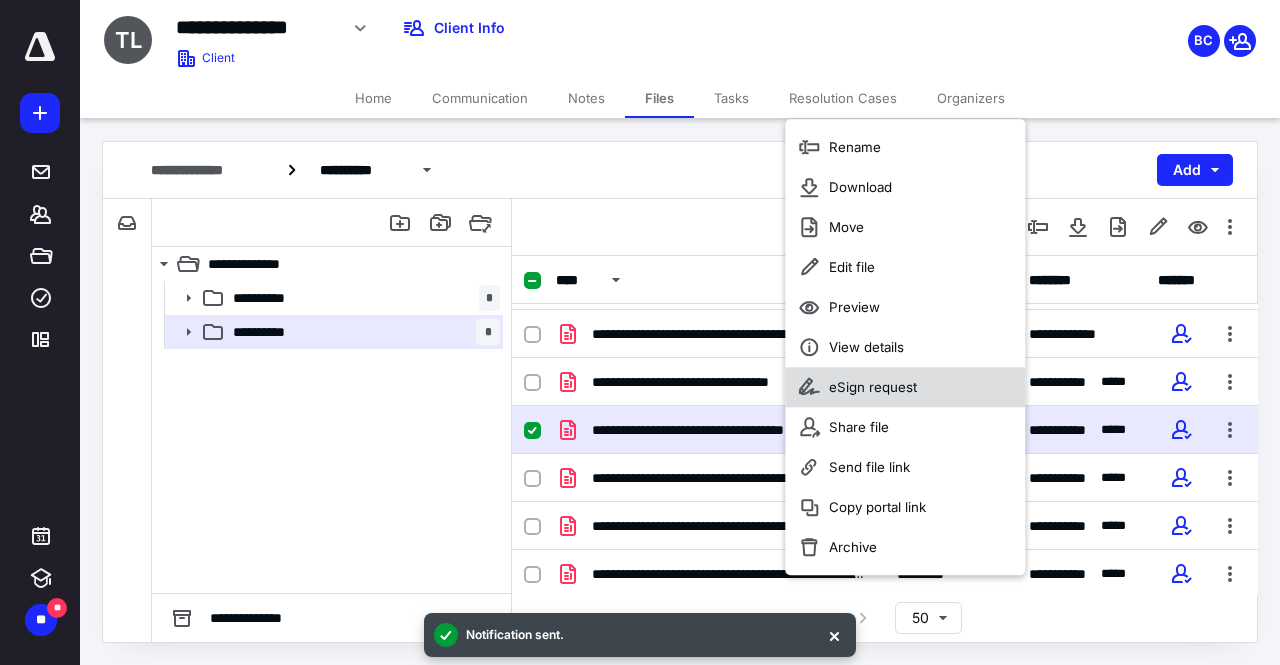 click on "eSign request" at bounding box center [905, 387] 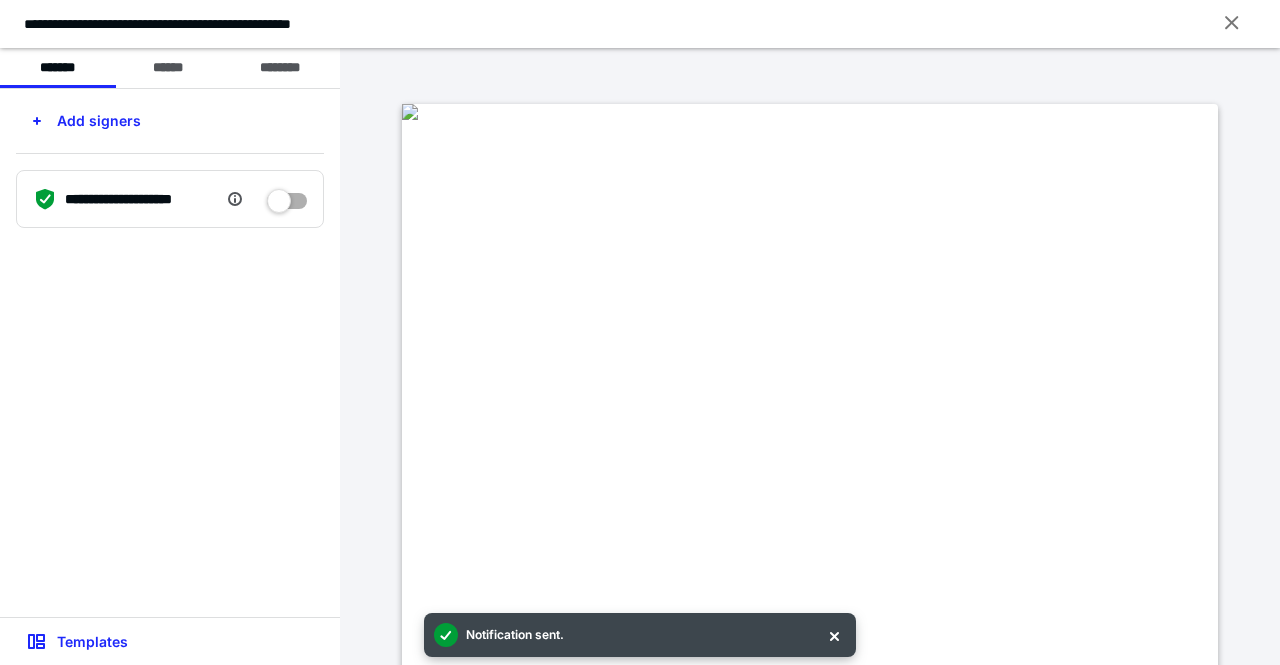 click at bounding box center (287, 194) 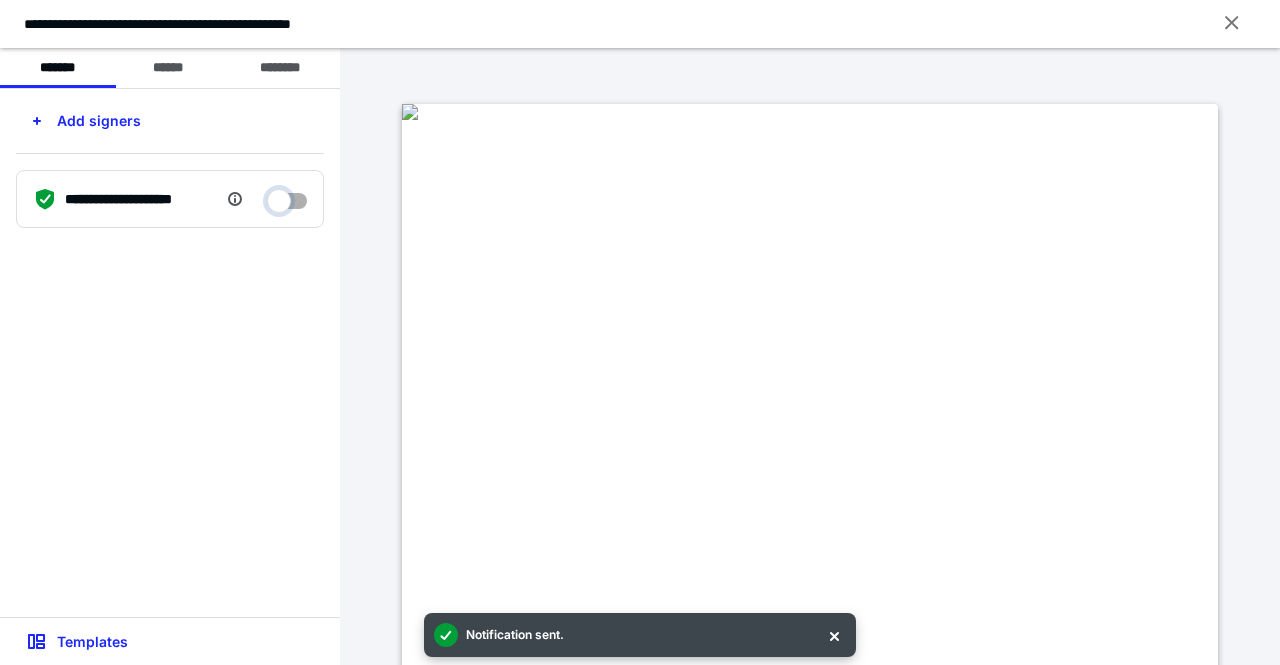 click at bounding box center [287, 196] 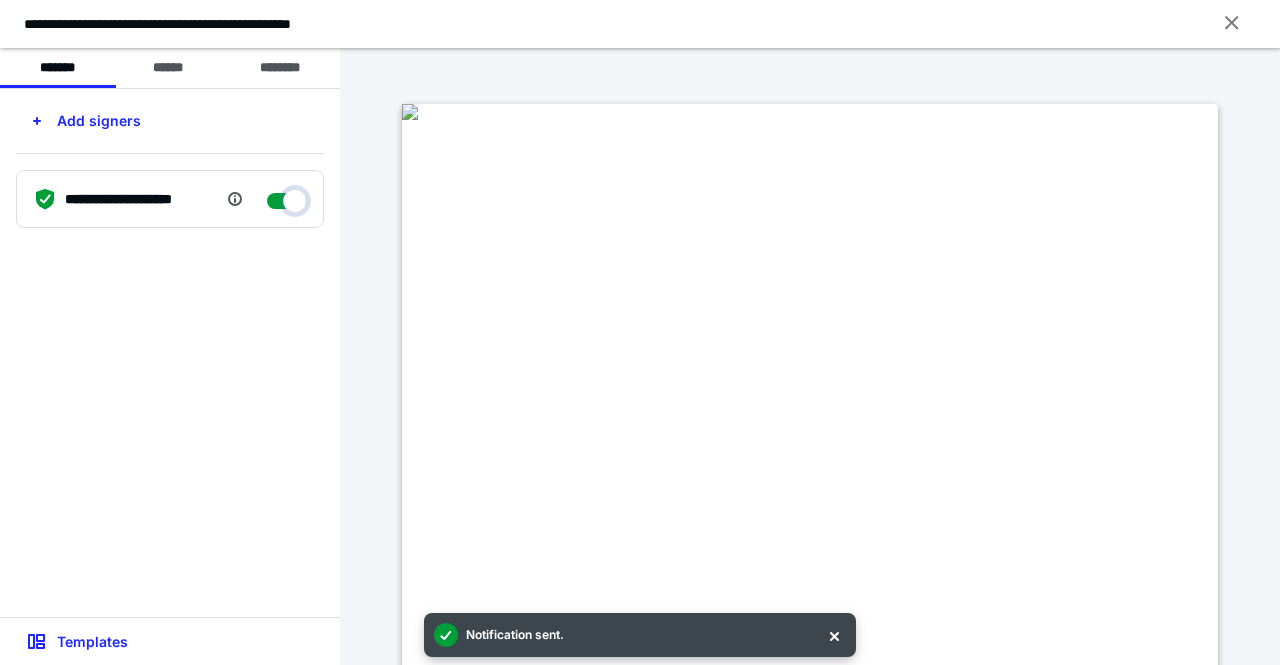 checkbox on "****" 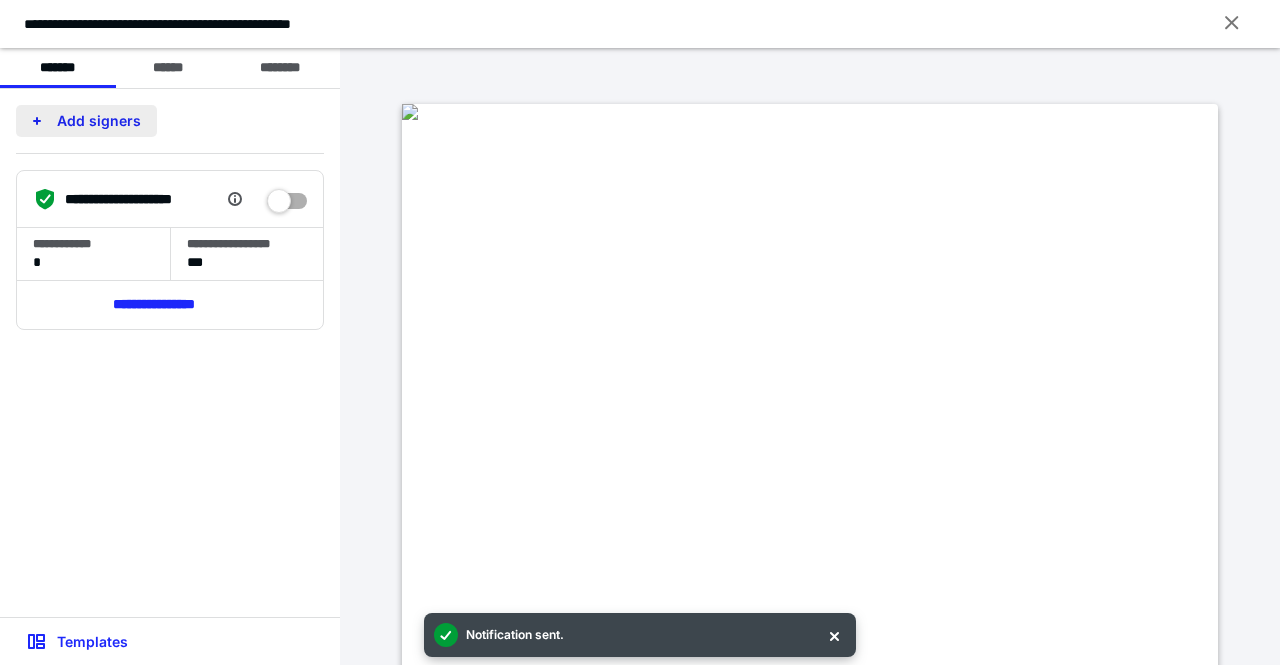 click on "Add signers" at bounding box center [86, 121] 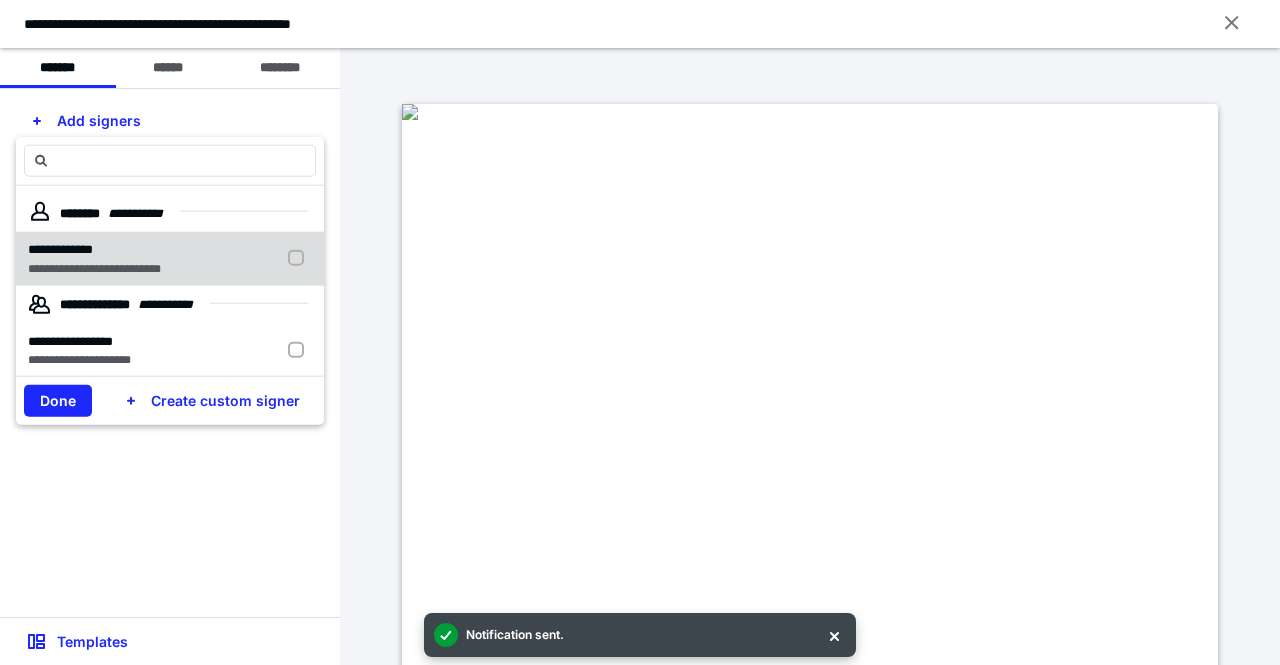 click on "**********" at bounding box center [94, 268] 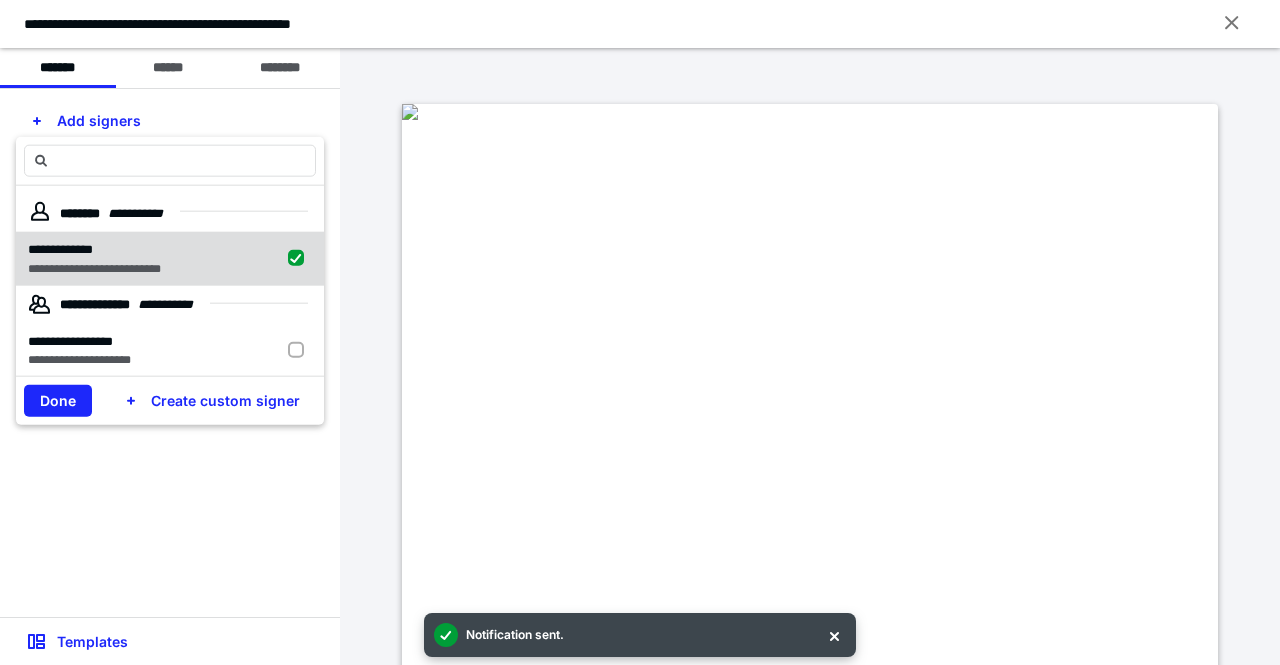 checkbox on "true" 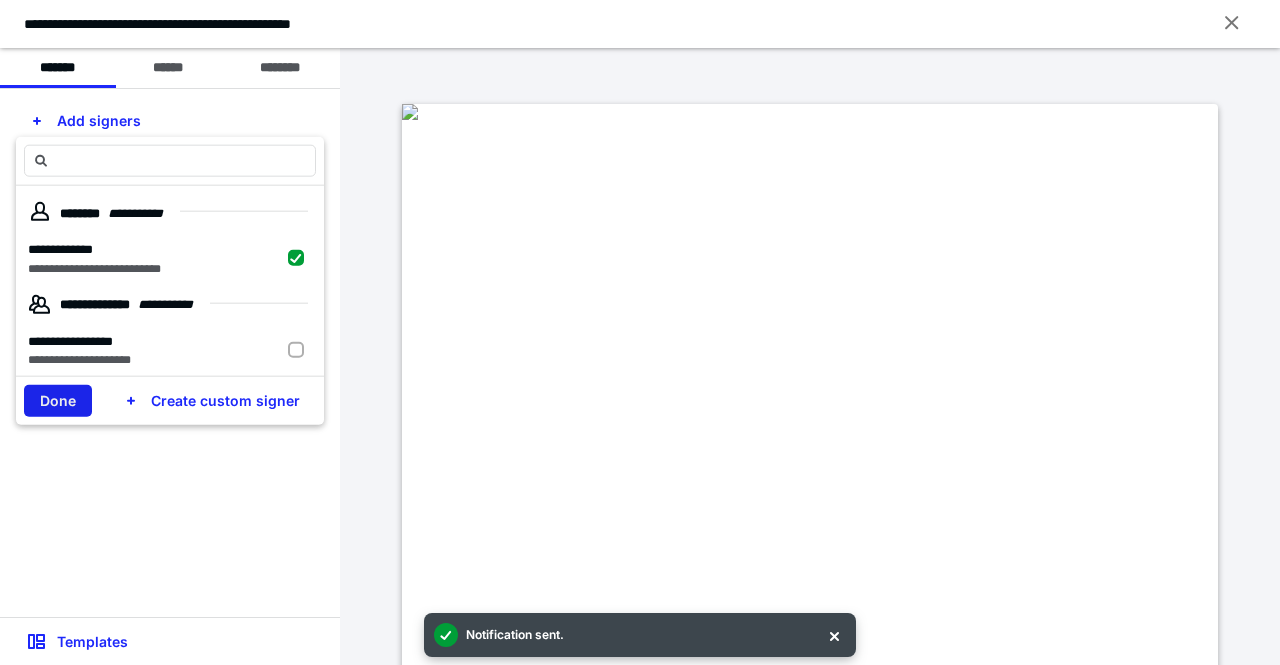 click on "Done" at bounding box center [58, 401] 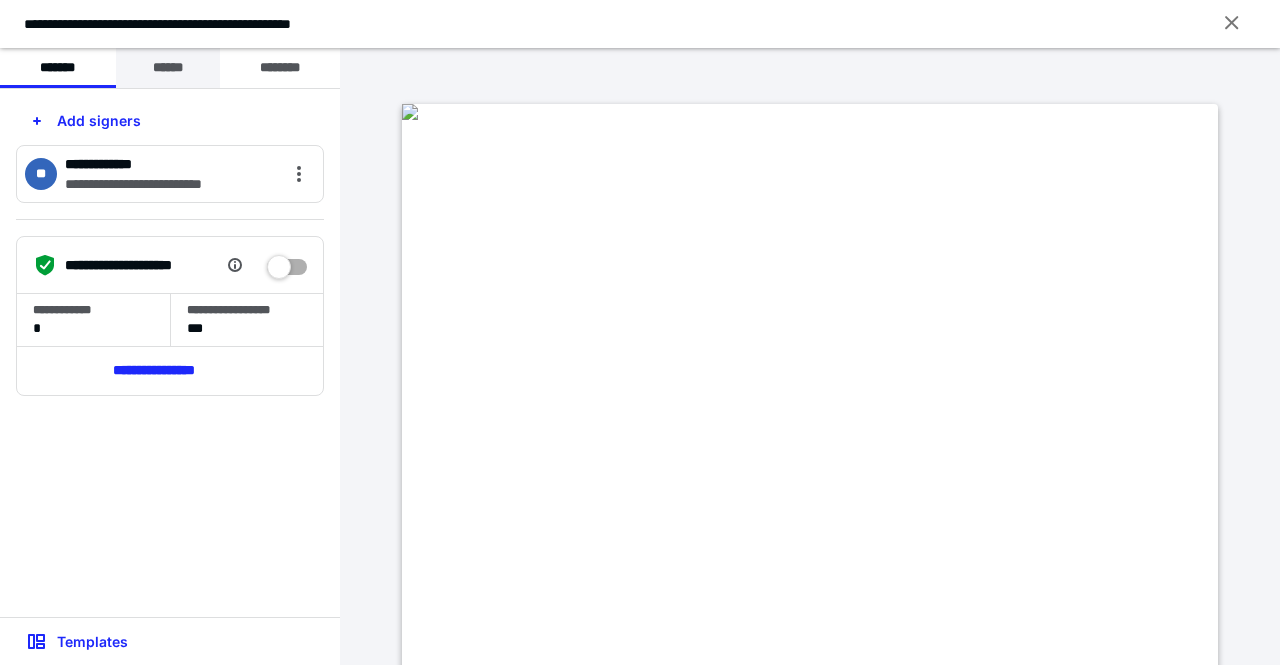 click on "******" at bounding box center [168, 68] 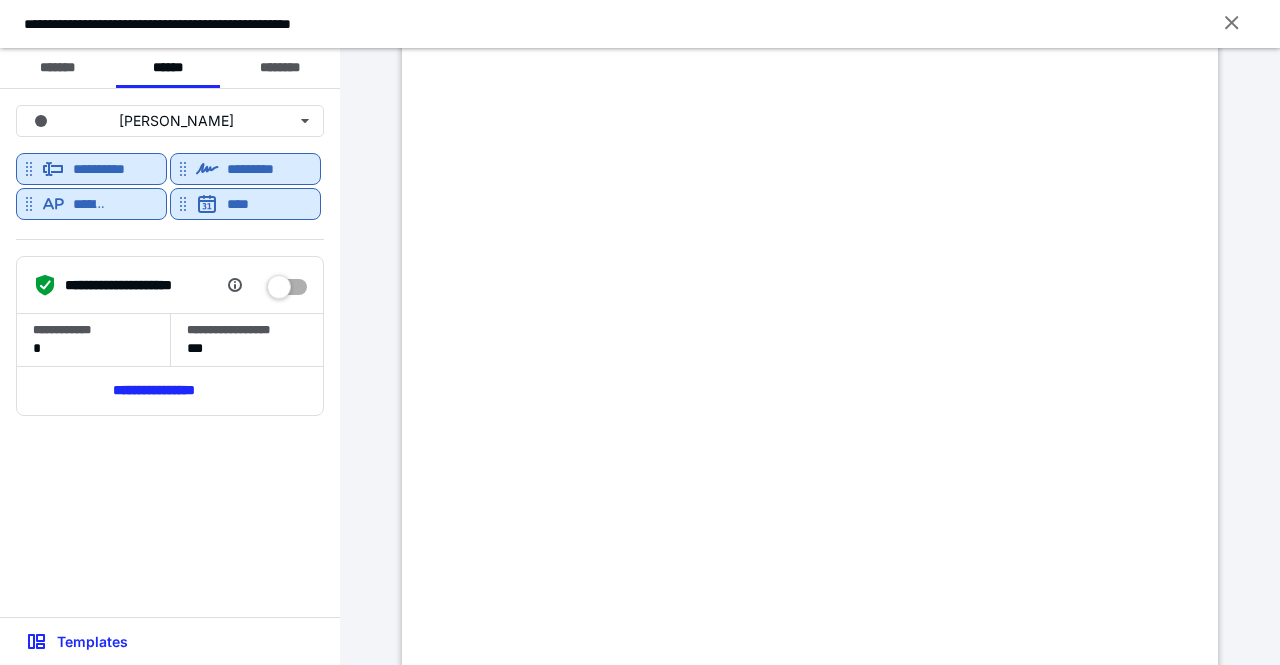 scroll, scrollTop: 230, scrollLeft: 0, axis: vertical 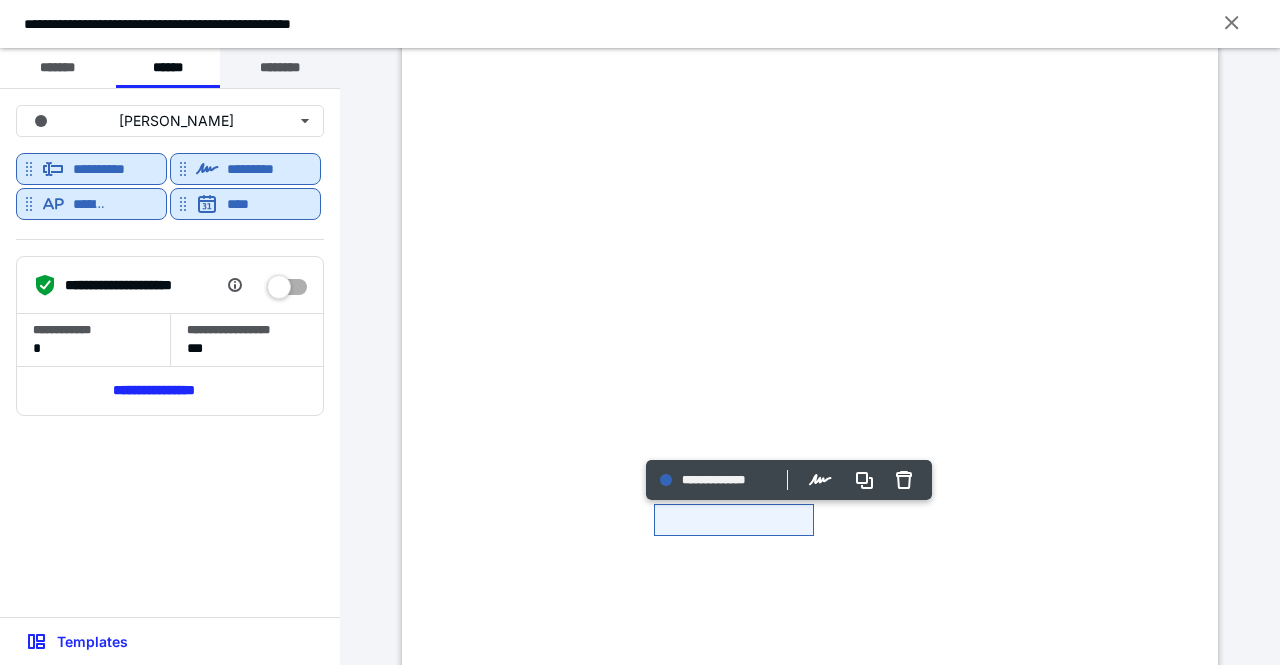 click on "********" at bounding box center (280, 68) 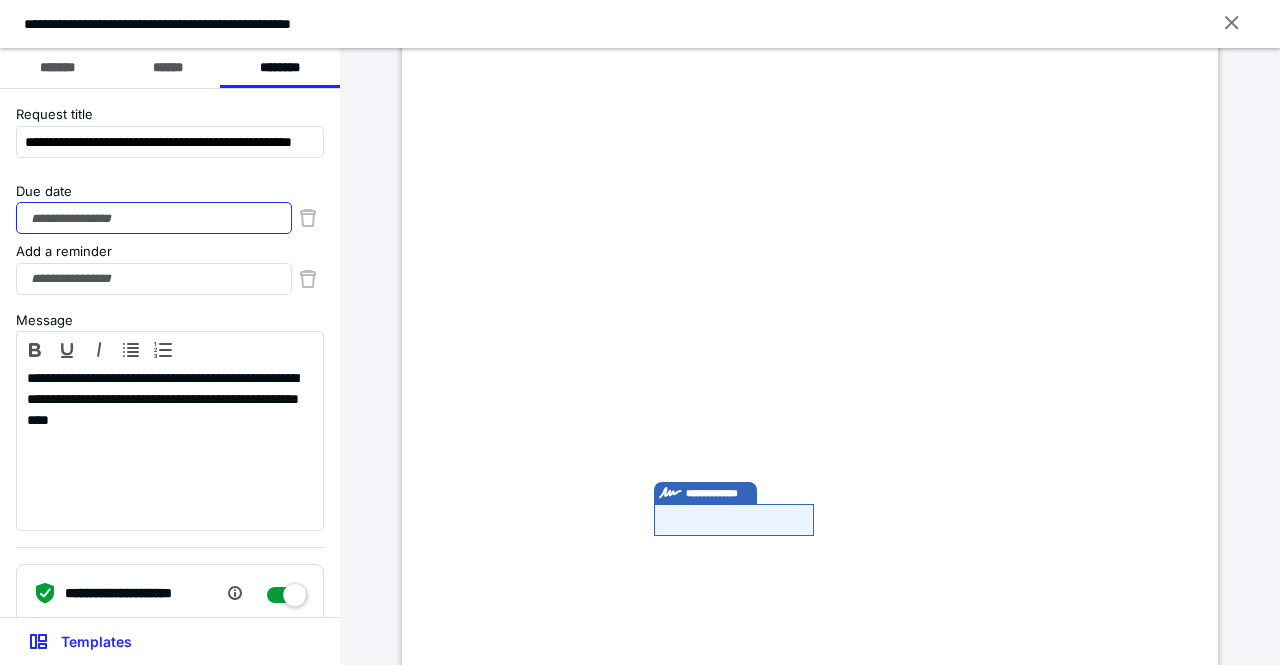 click on "Due date" at bounding box center (154, 218) 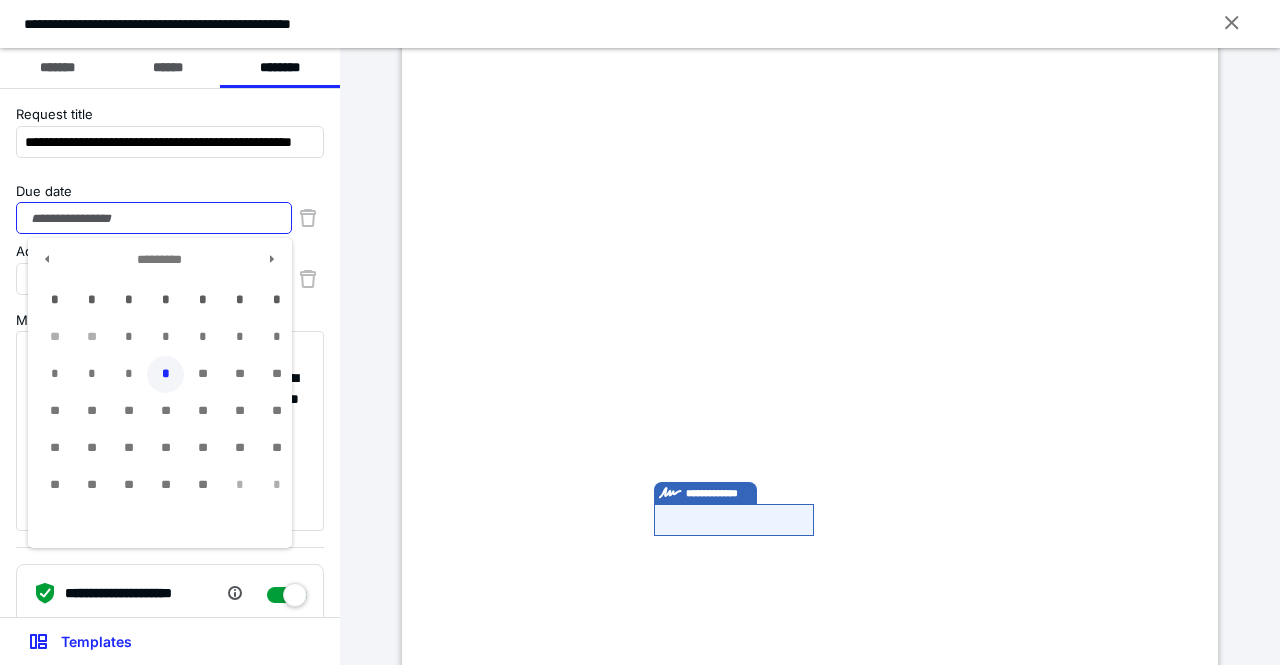 click on "*" at bounding box center (165, 374) 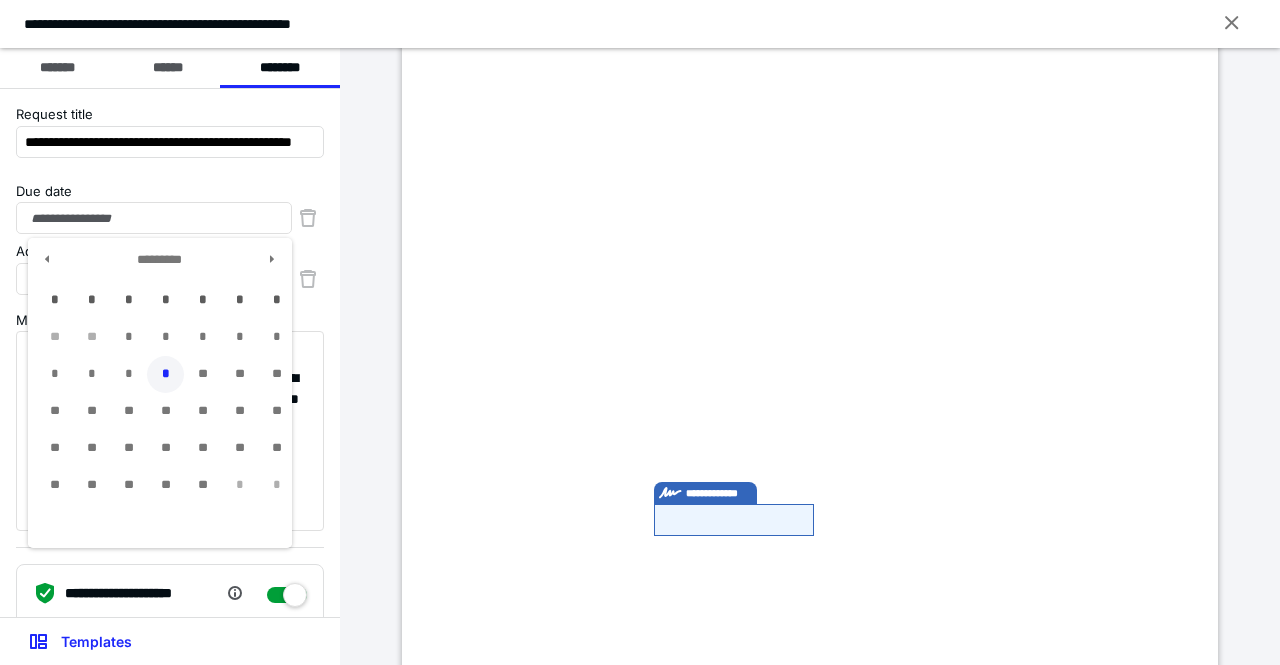 type on "**********" 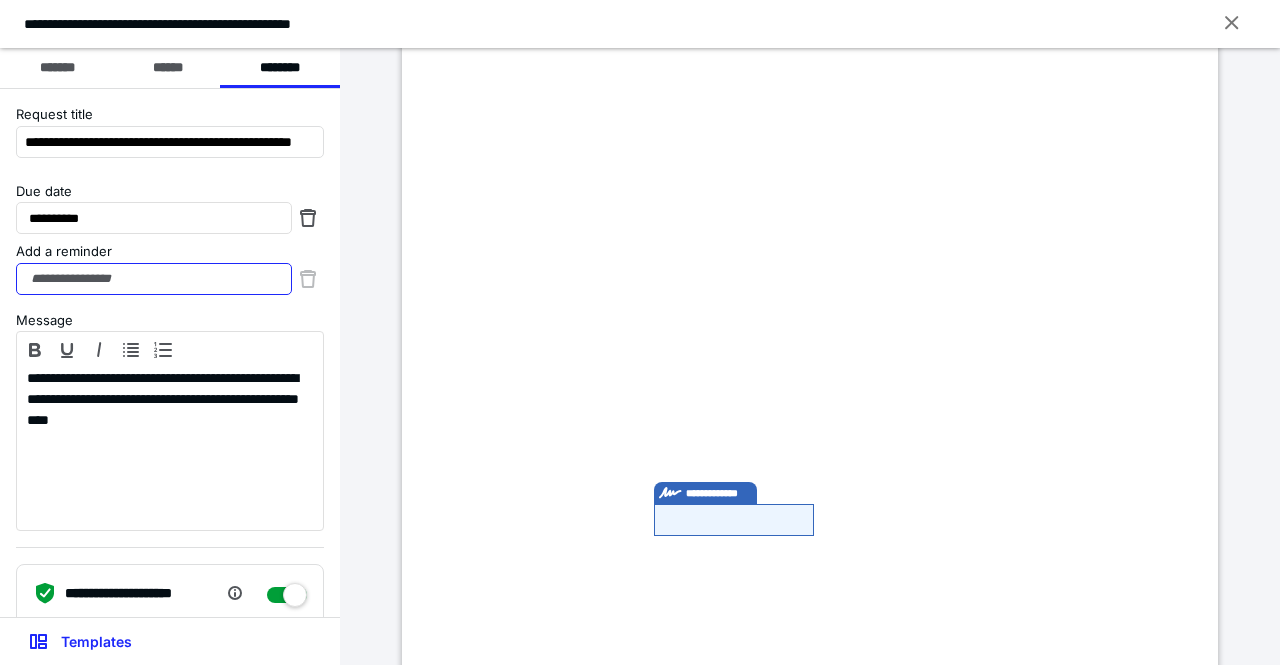 click on "Add a reminder" at bounding box center (154, 279) 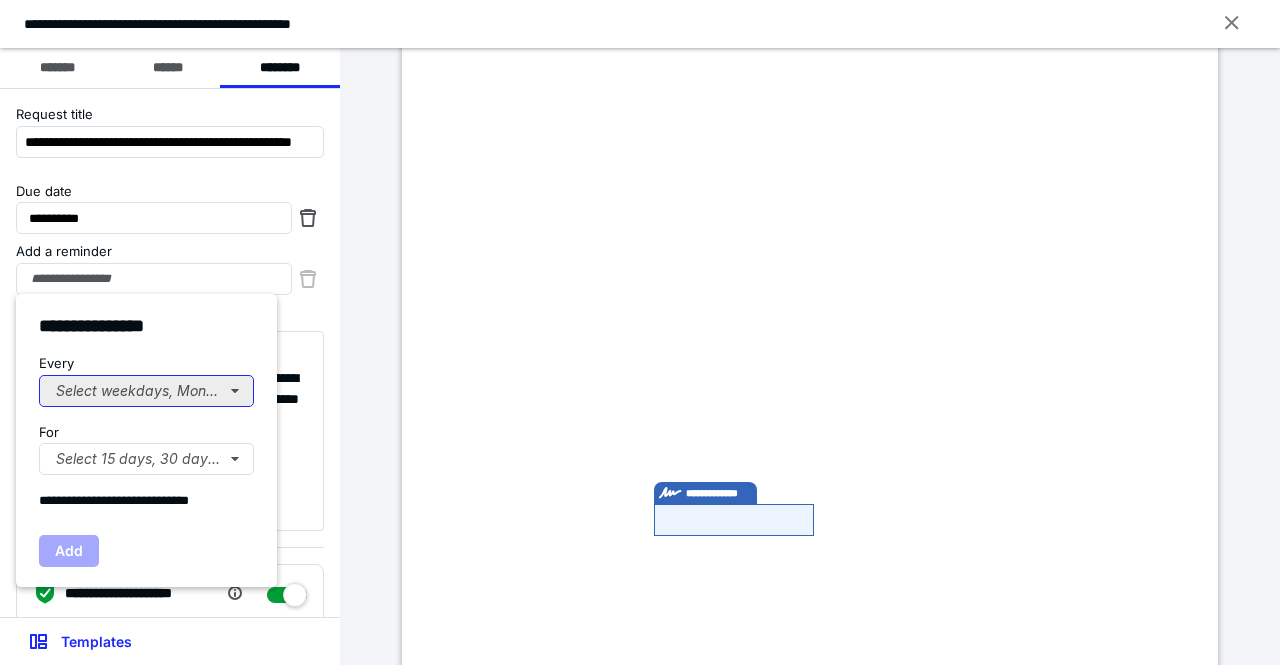 click on "Select weekdays, Mondays, or Tues..." at bounding box center (146, 391) 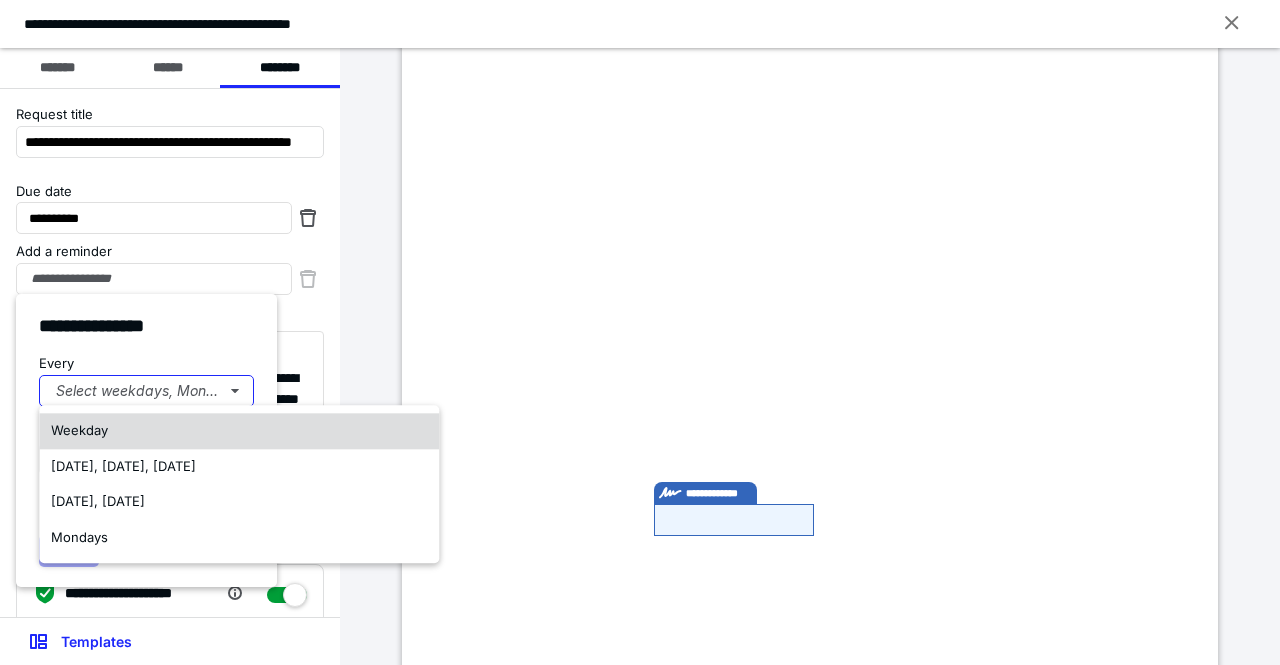 click on "Weekday" at bounding box center (239, 431) 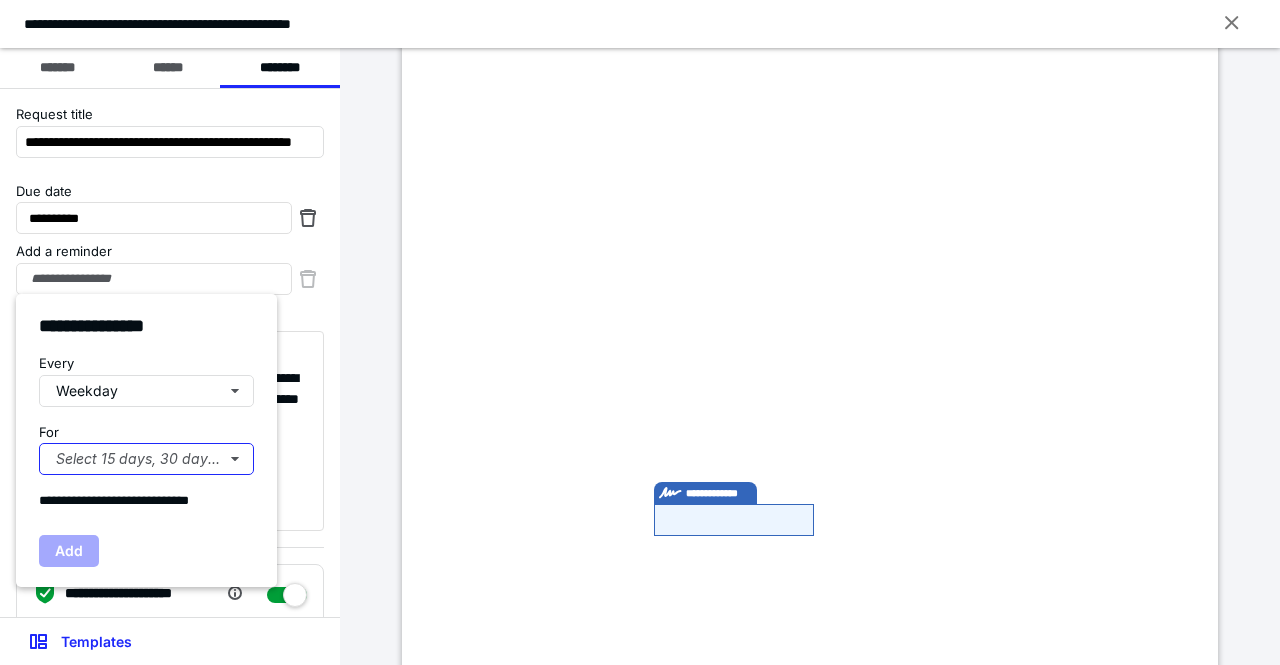 click on "Select 15 days, 30 days, or 45 days..." at bounding box center [146, 459] 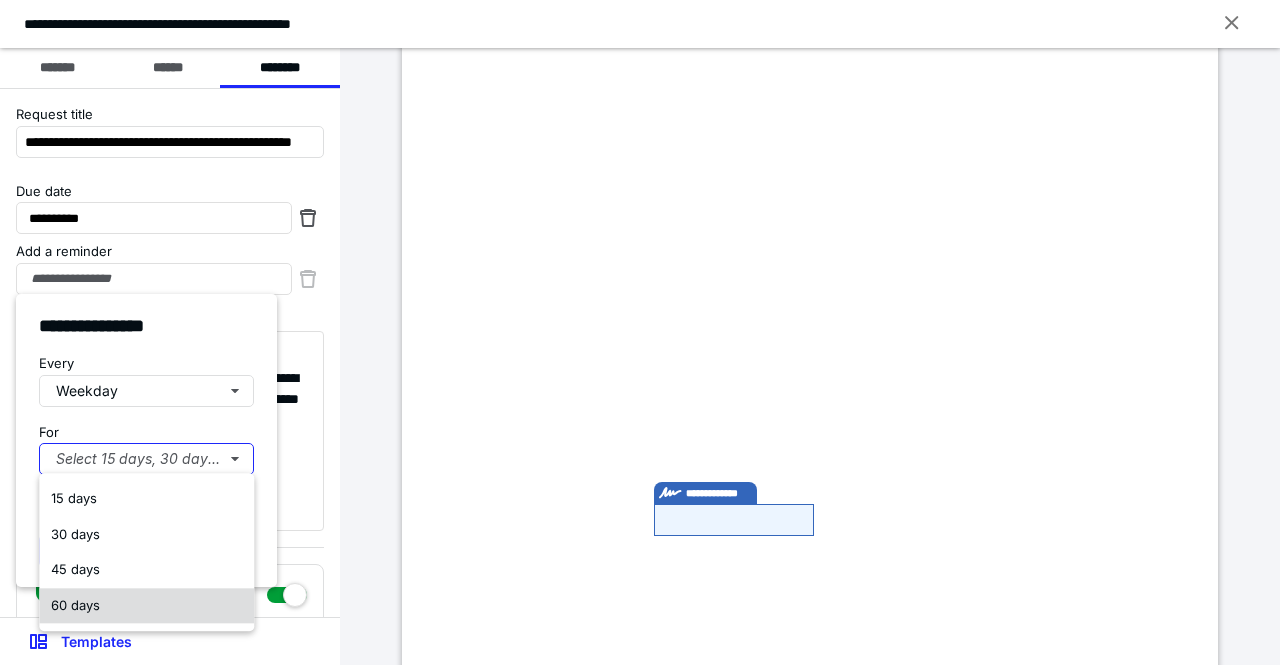 click on "60 days" at bounding box center [146, 606] 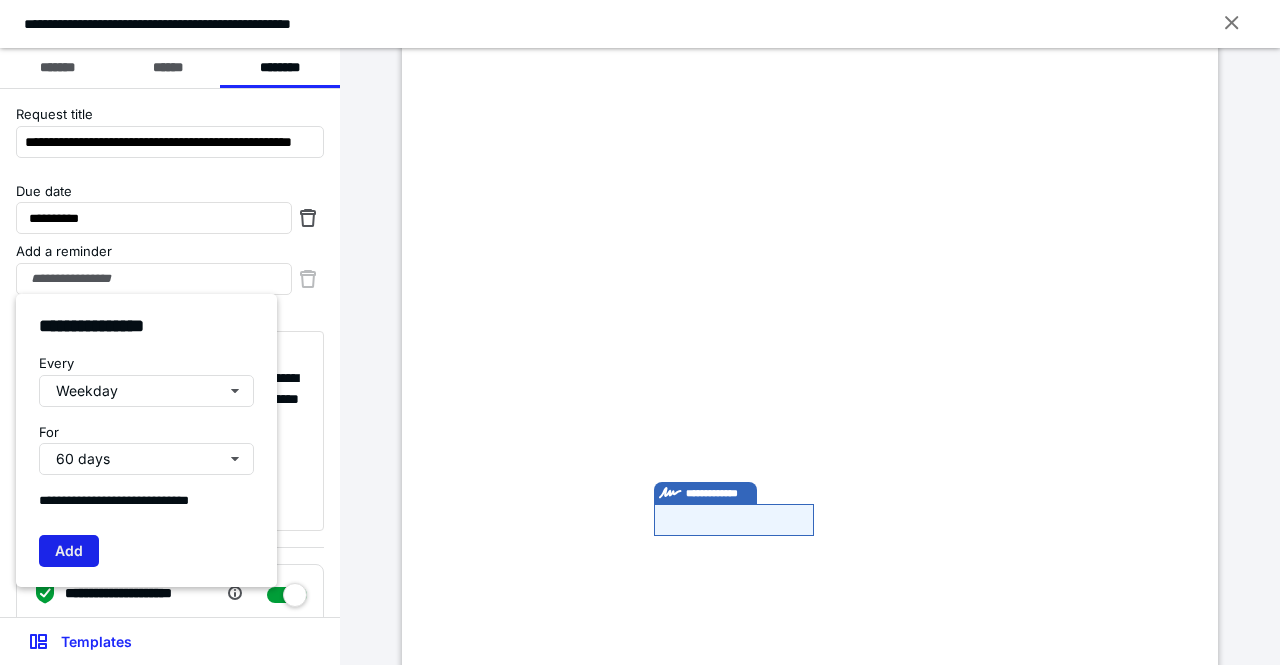 click on "Add" at bounding box center [69, 551] 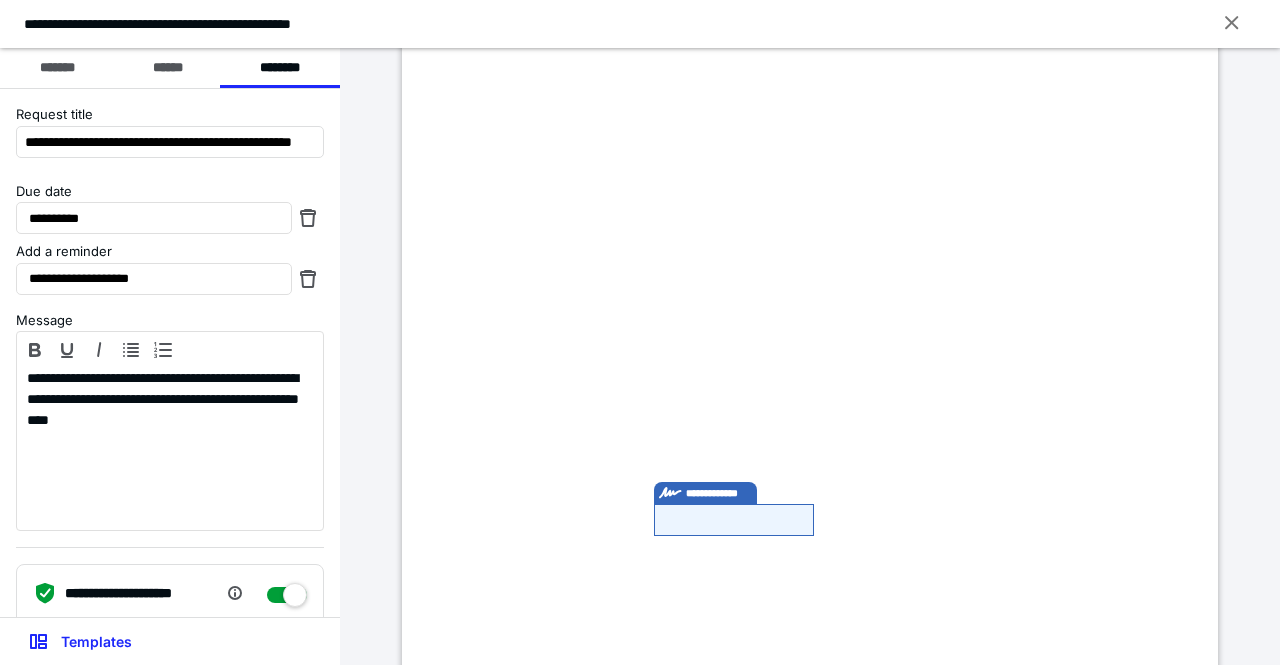 scroll, scrollTop: 160, scrollLeft: 0, axis: vertical 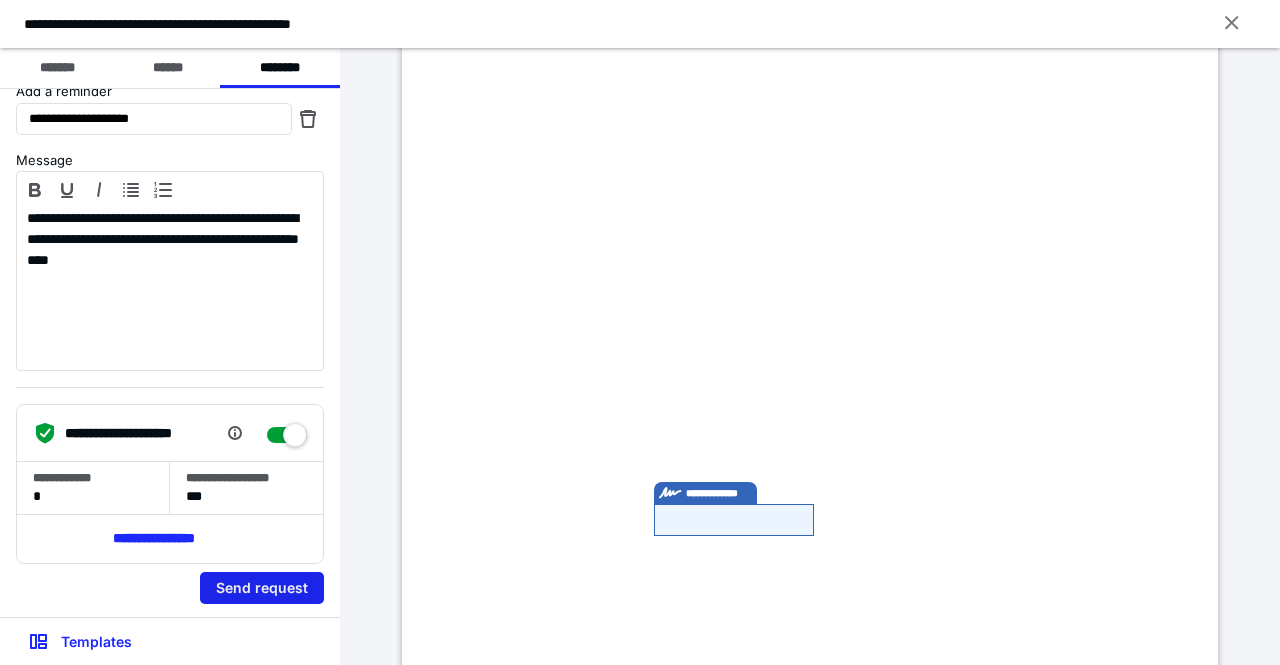 click on "Send request" at bounding box center [262, 588] 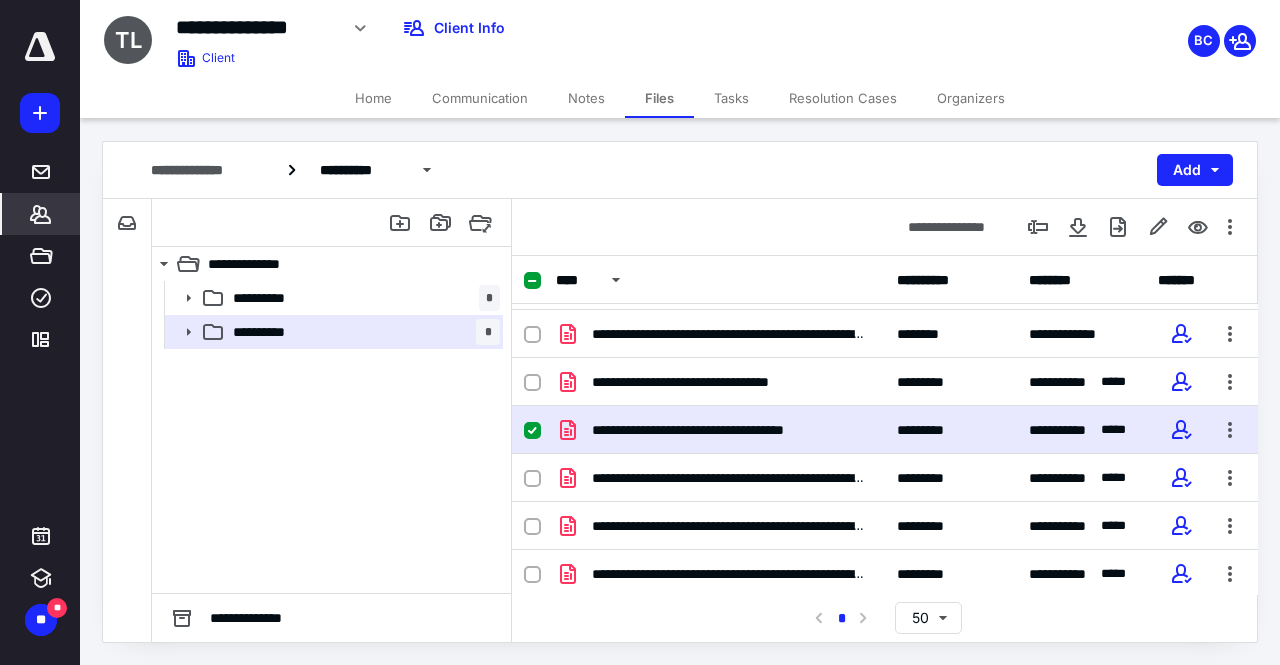 click on "*******" at bounding box center (41, 214) 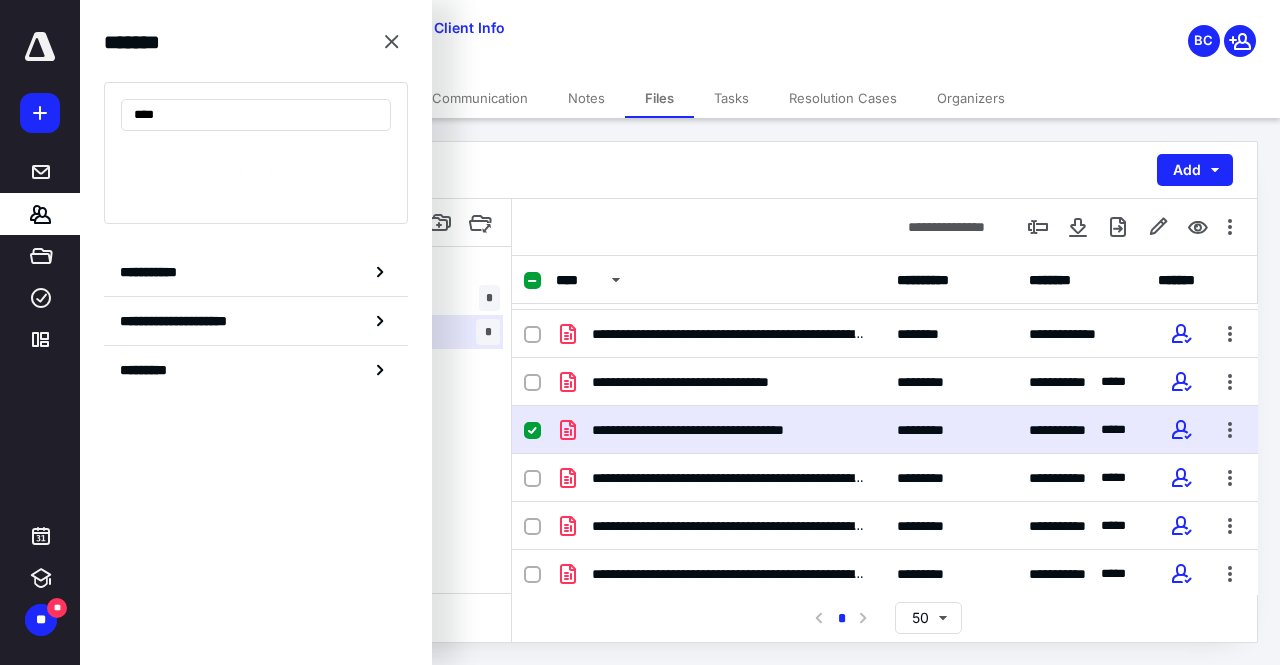 type on "****" 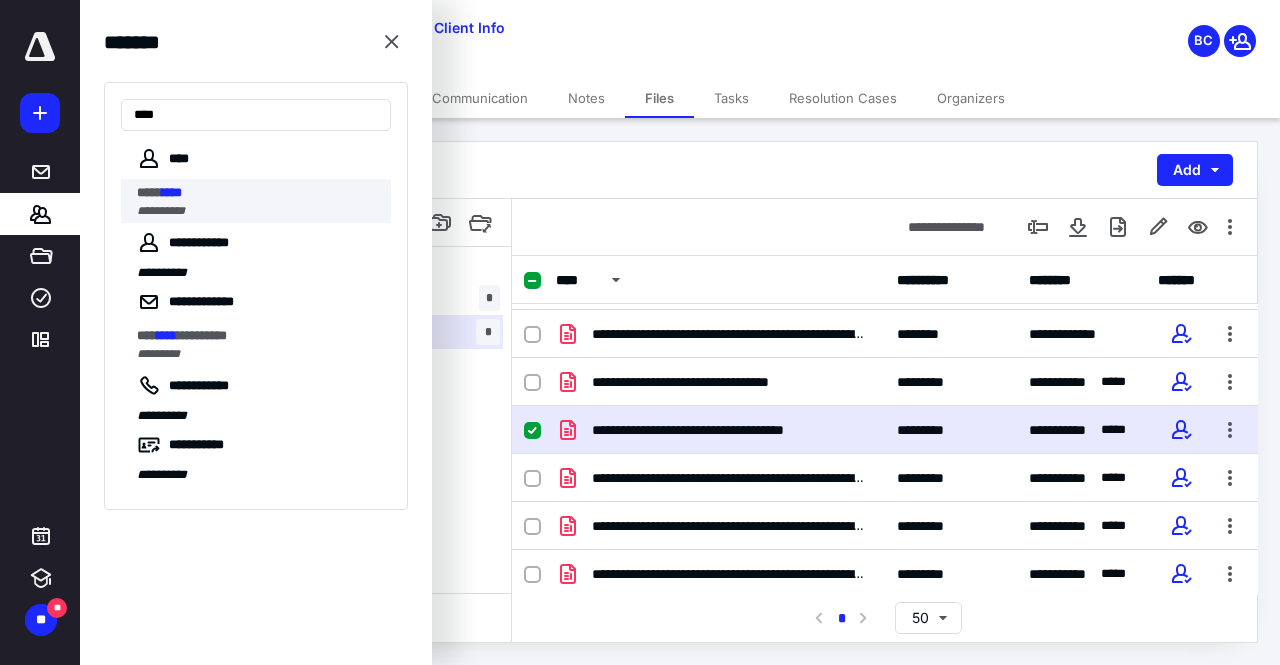 click on "**********" at bounding box center (258, 211) 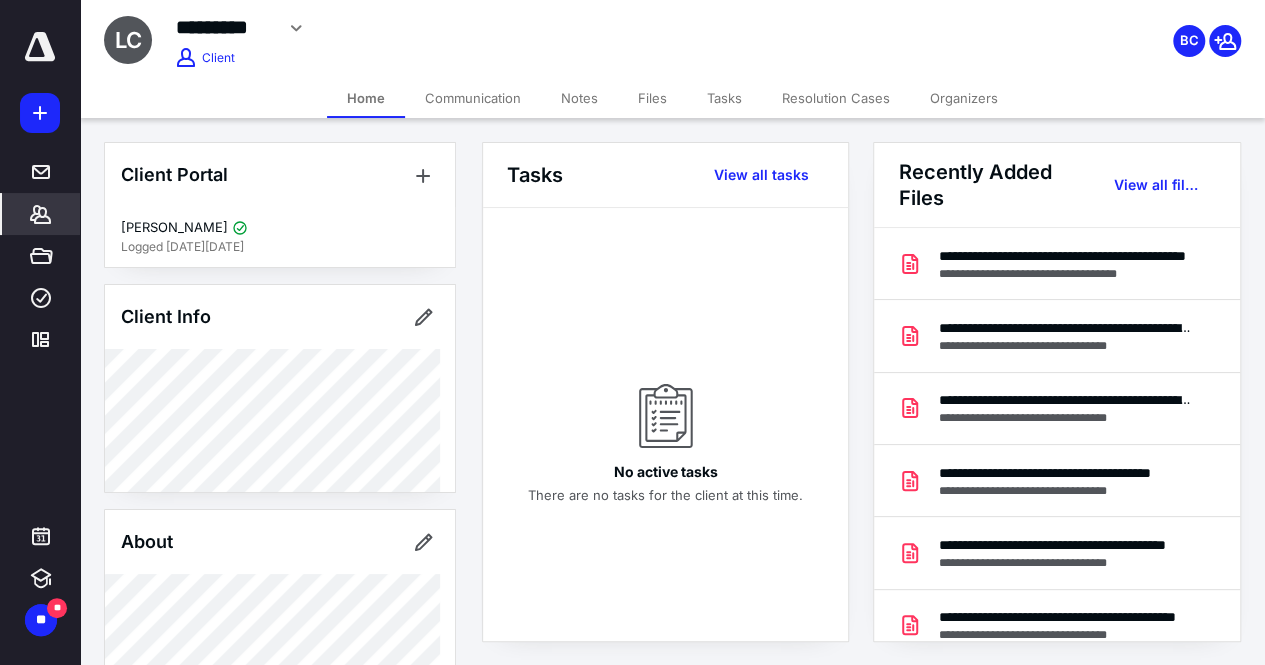 click on "Files" at bounding box center [652, 98] 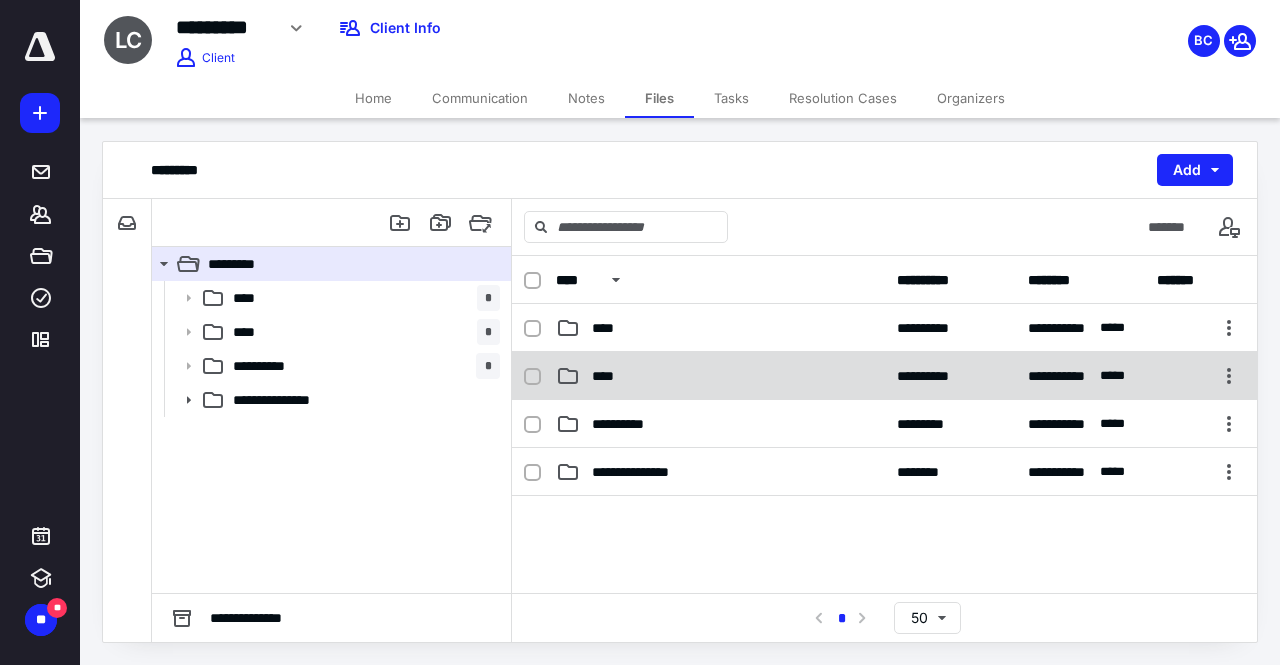 click on "****" at bounding box center [720, 376] 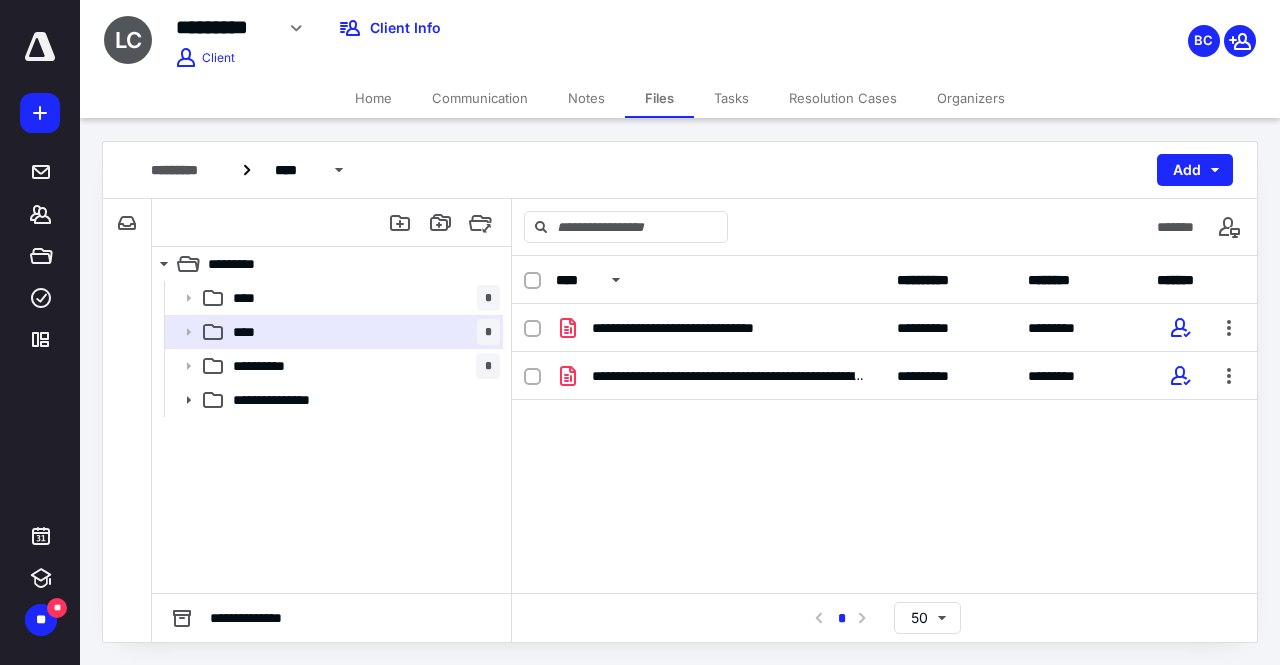 click on "**********" at bounding box center (720, 376) 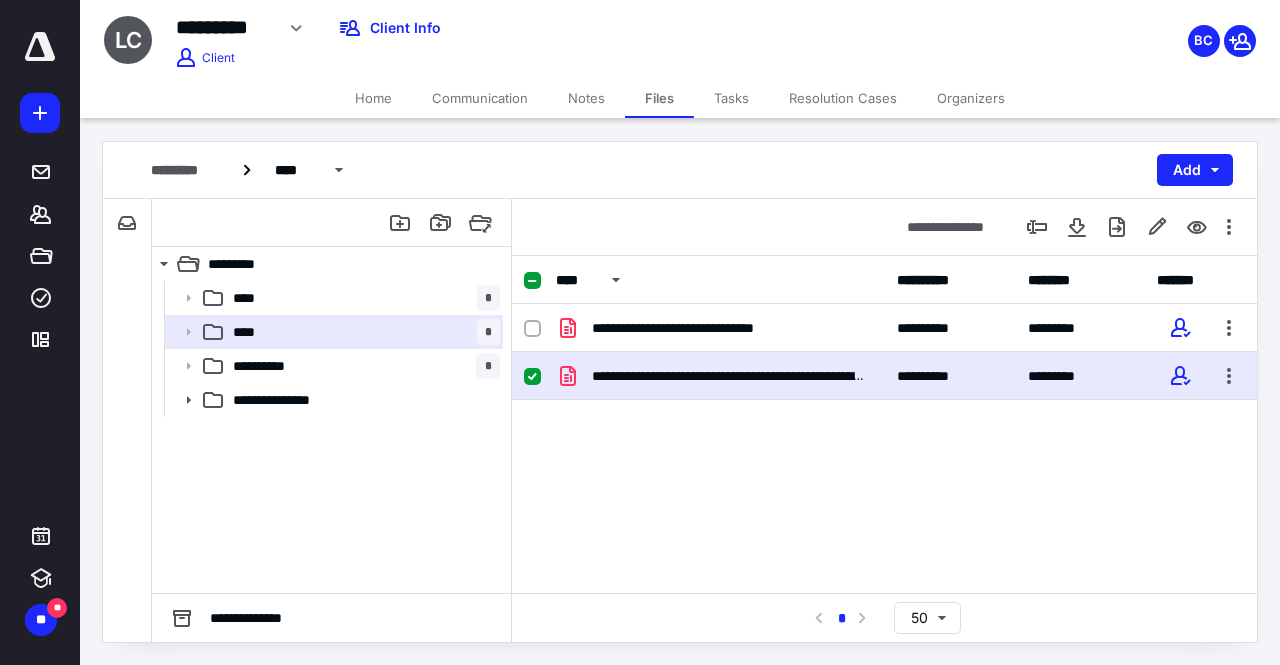 click on "**********" at bounding box center [720, 376] 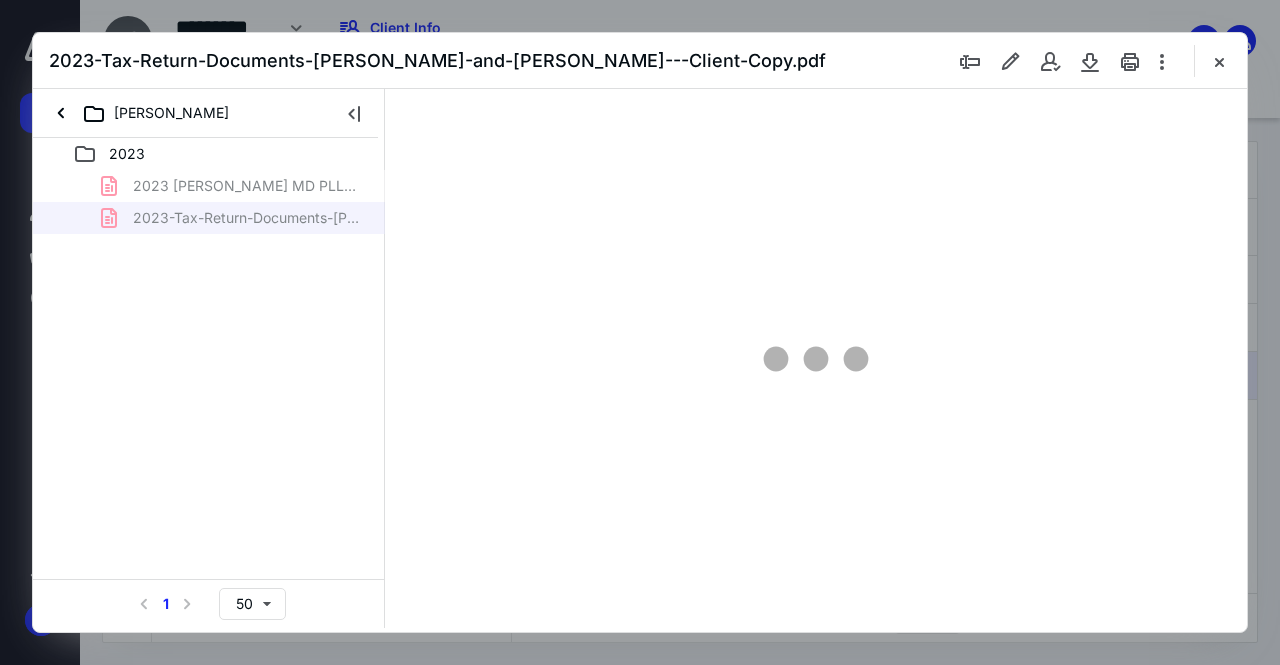 scroll, scrollTop: 0, scrollLeft: 0, axis: both 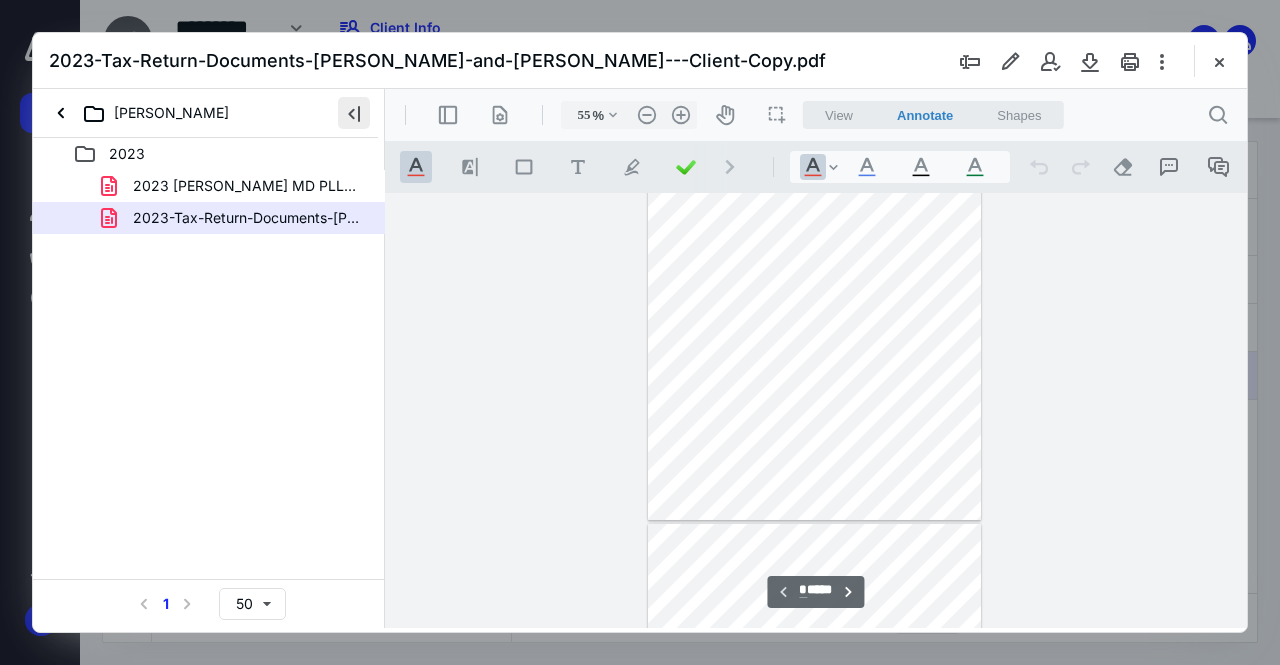click at bounding box center [354, 113] 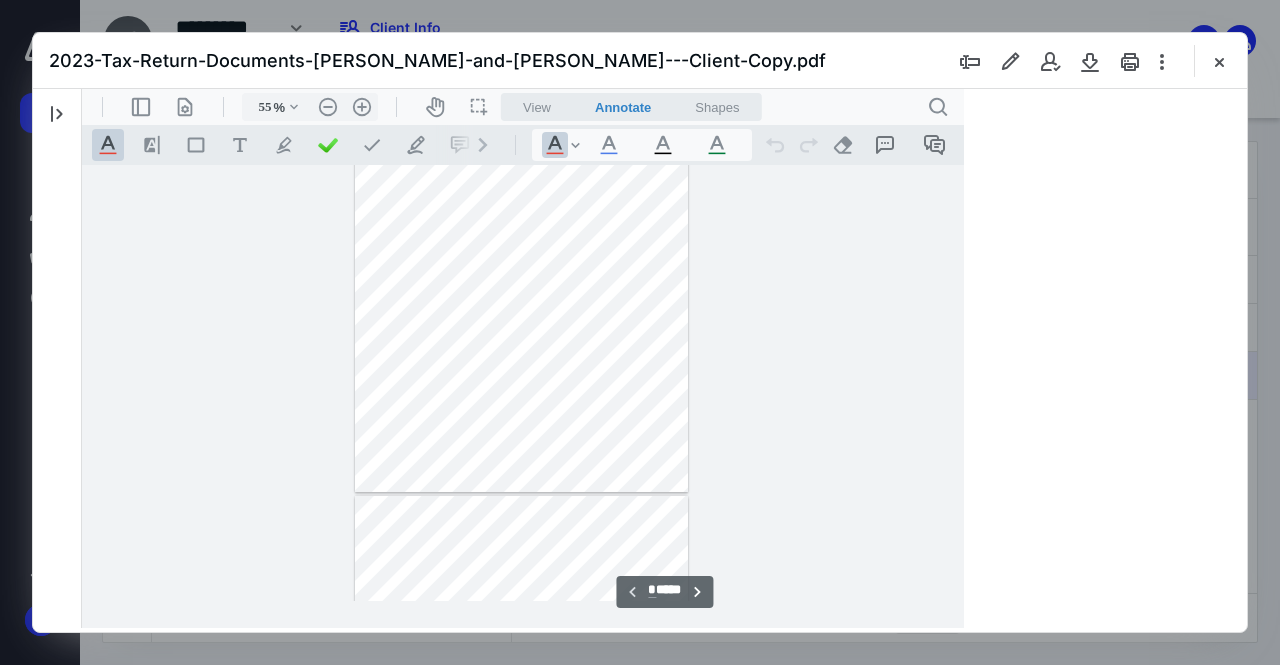 type on "58" 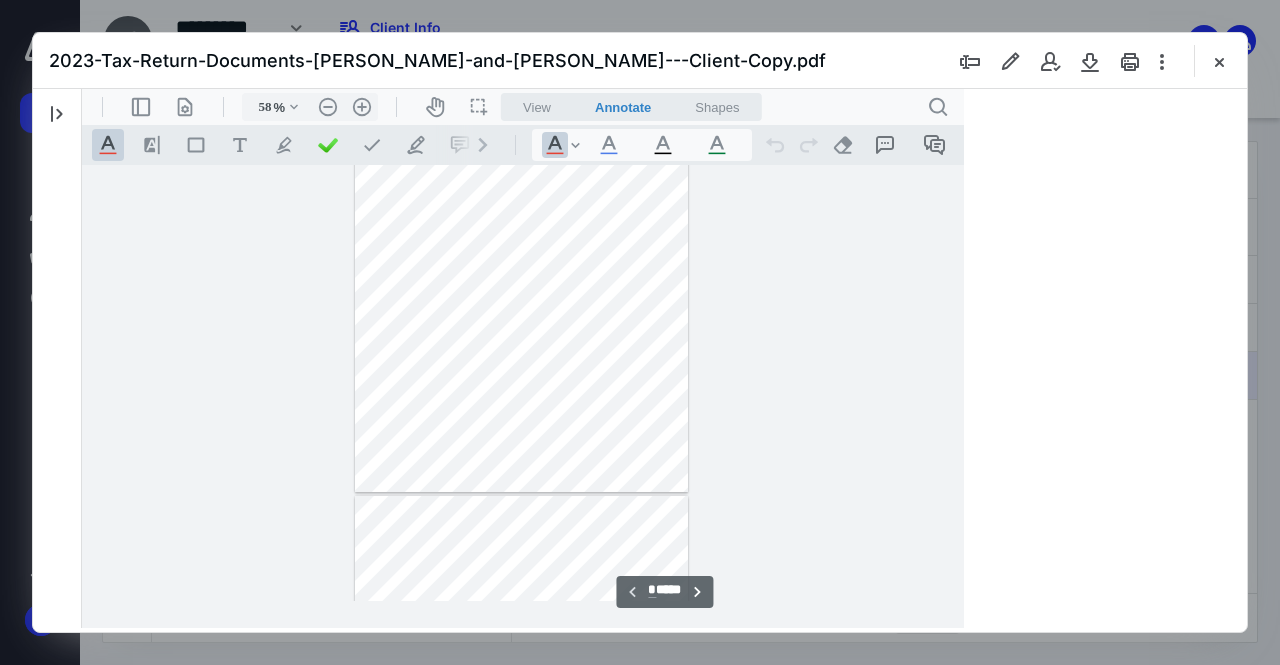 scroll, scrollTop: 78, scrollLeft: 0, axis: vertical 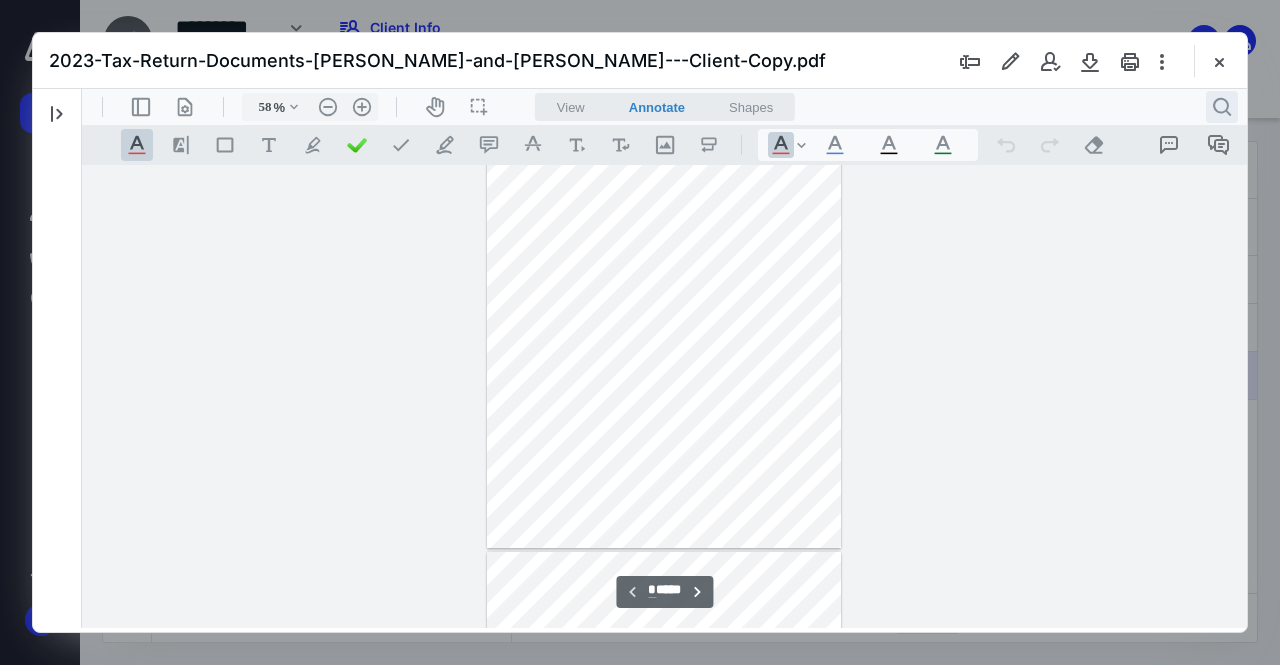 click on ".cls-1{fill:#abb0c4;} icon - header - search" at bounding box center (1222, 107) 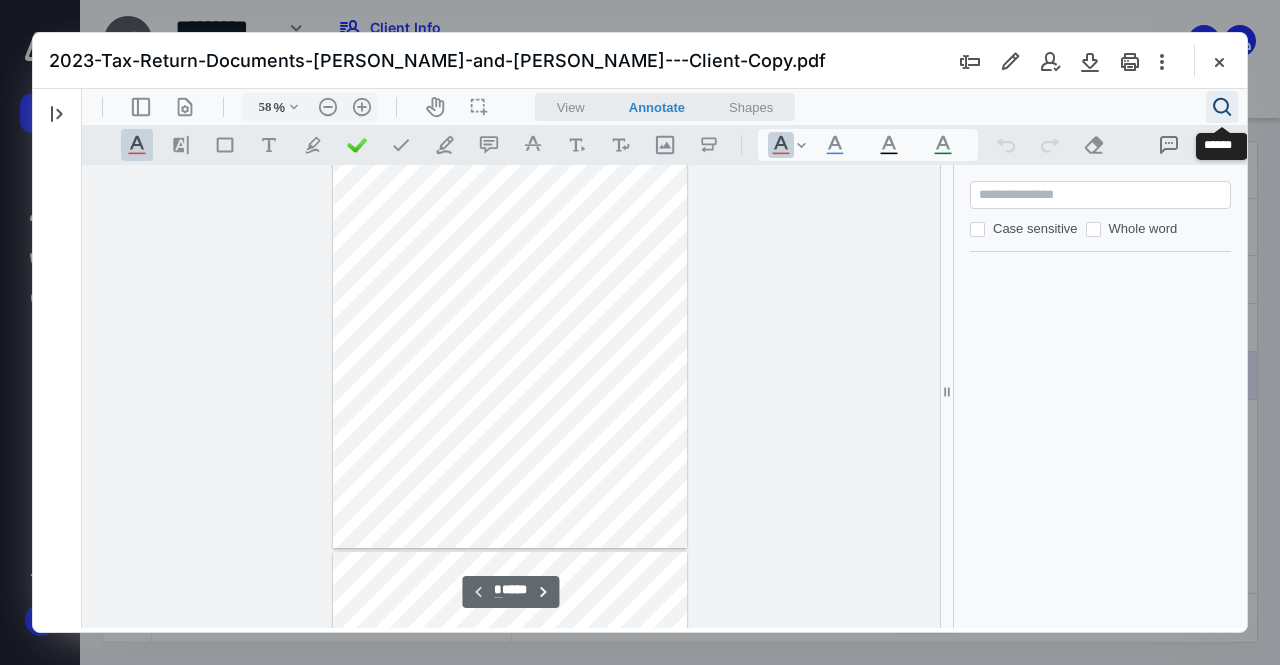 type 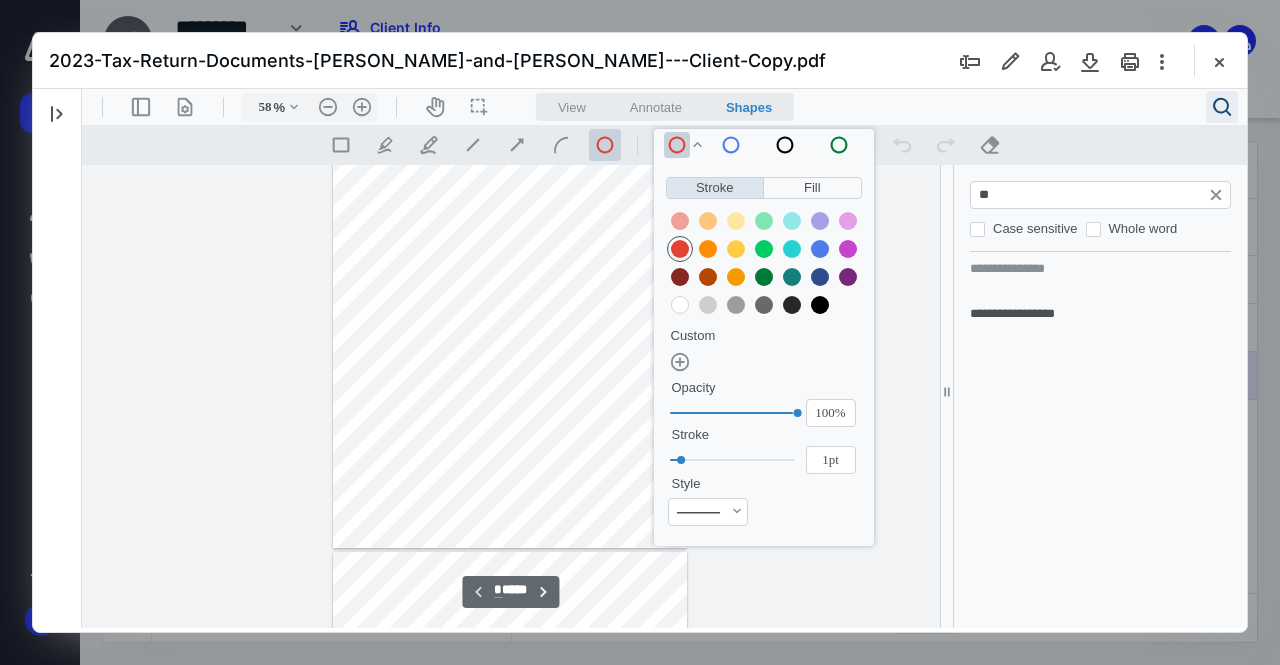 type on "*" 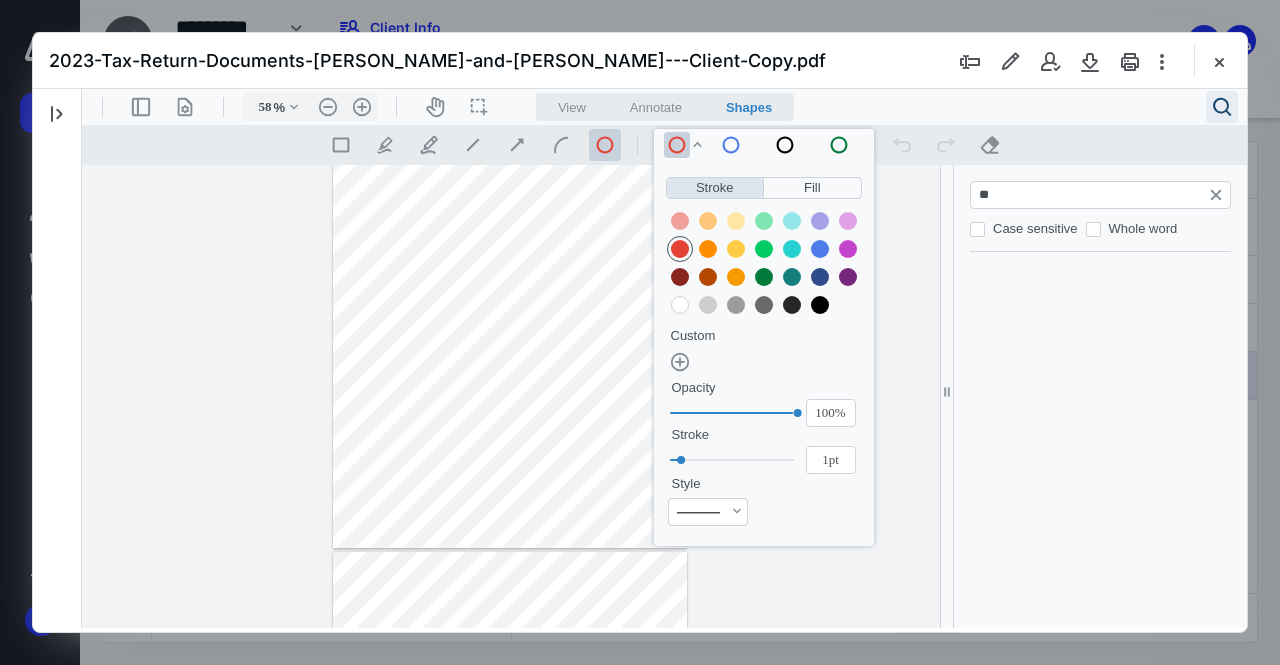 type on "***" 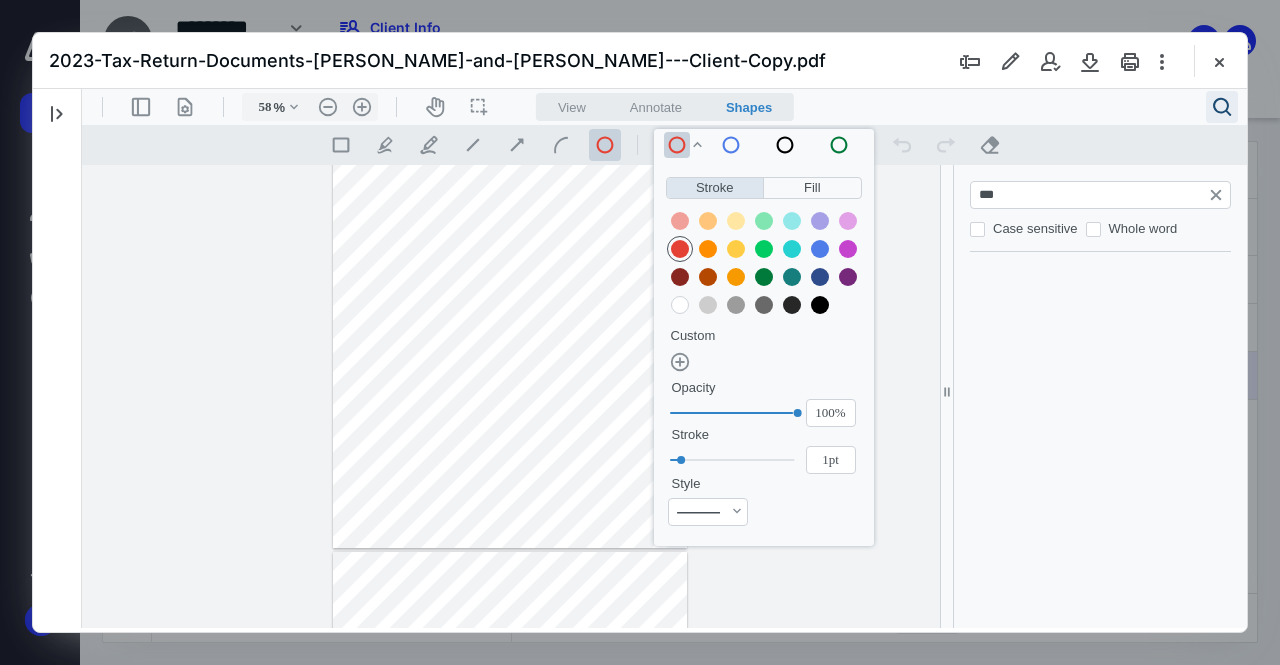 type on "*" 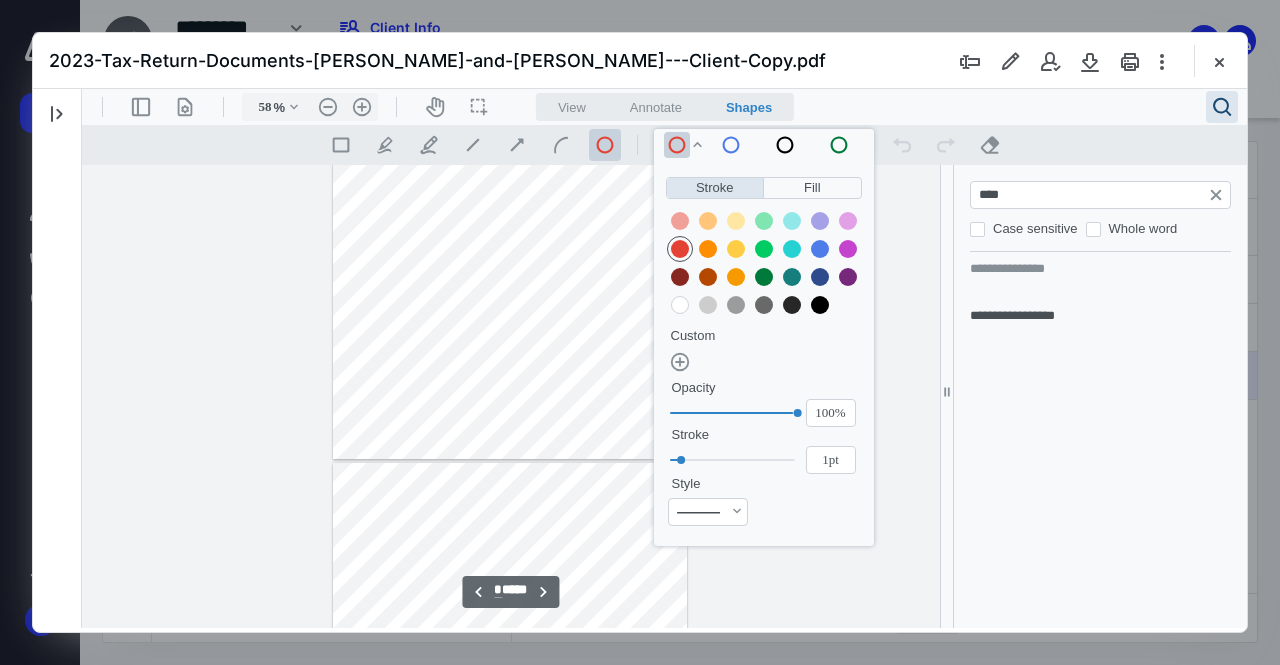 type on "****" 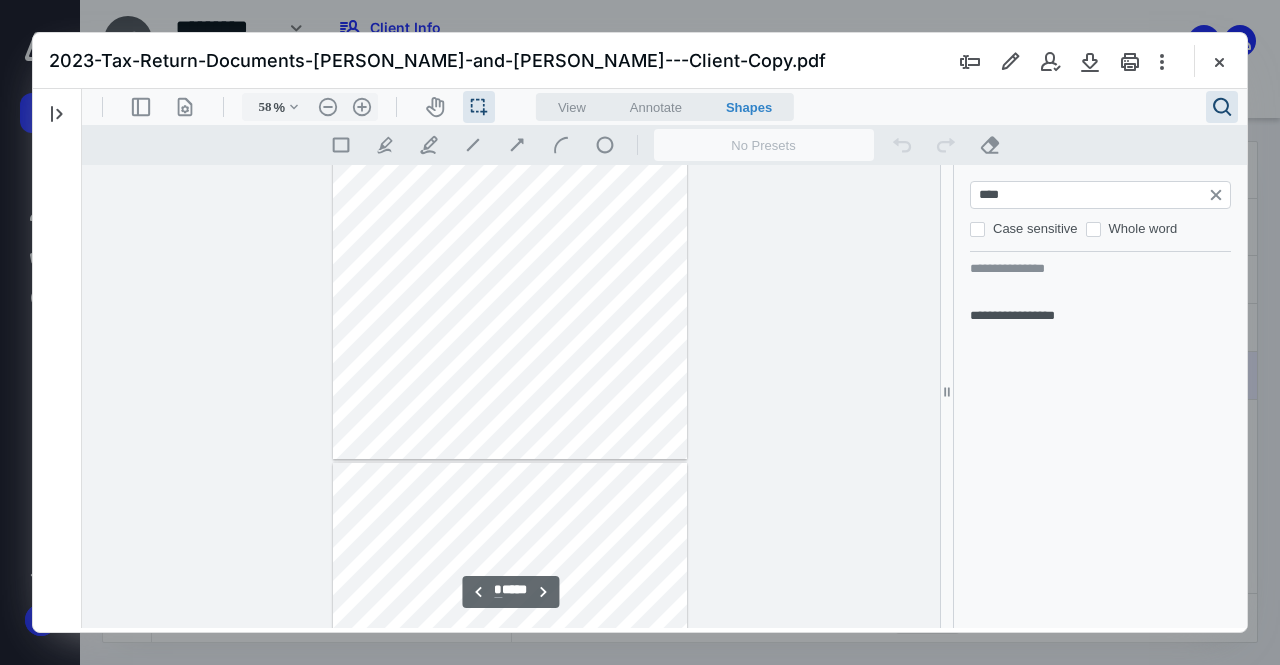 click on "Annotate" at bounding box center [656, 107] 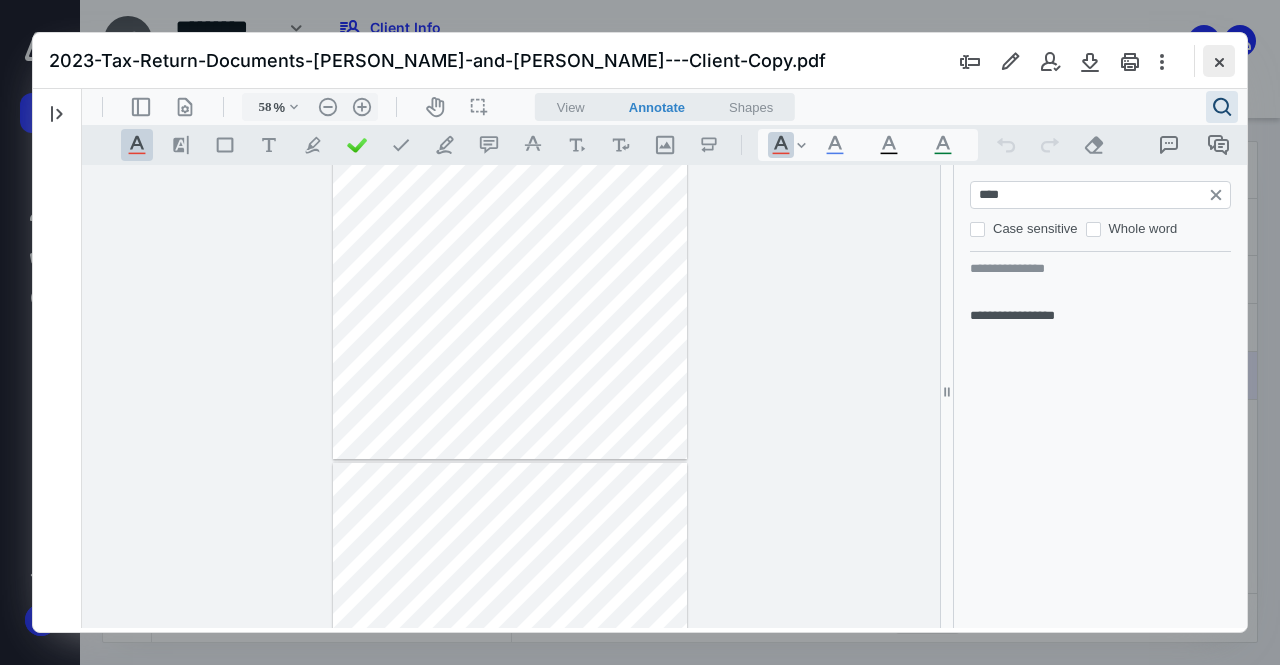 click at bounding box center (1219, 61) 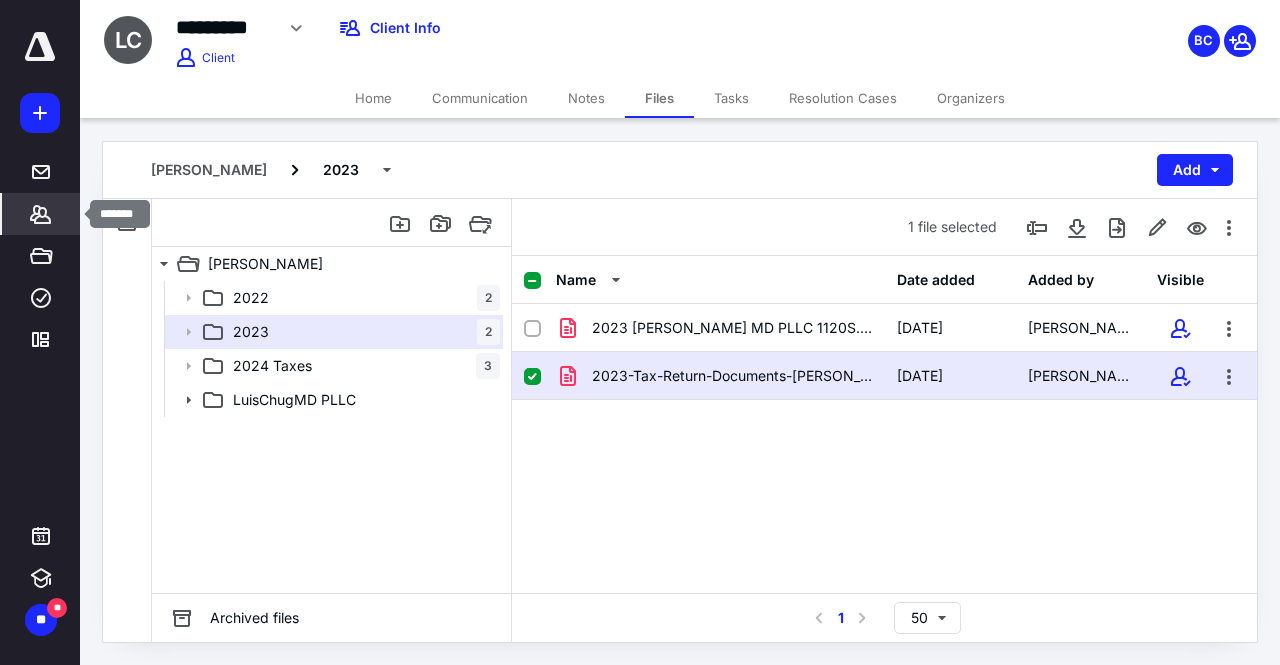 click on "*******" at bounding box center (41, 214) 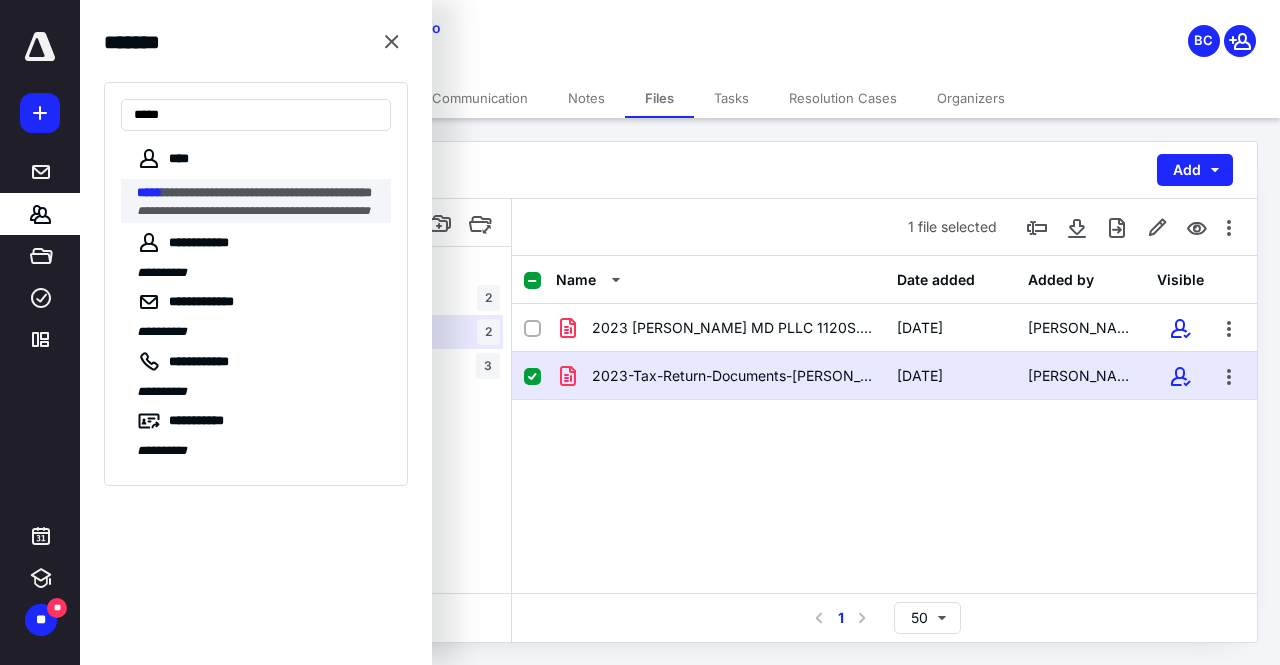 type on "*****" 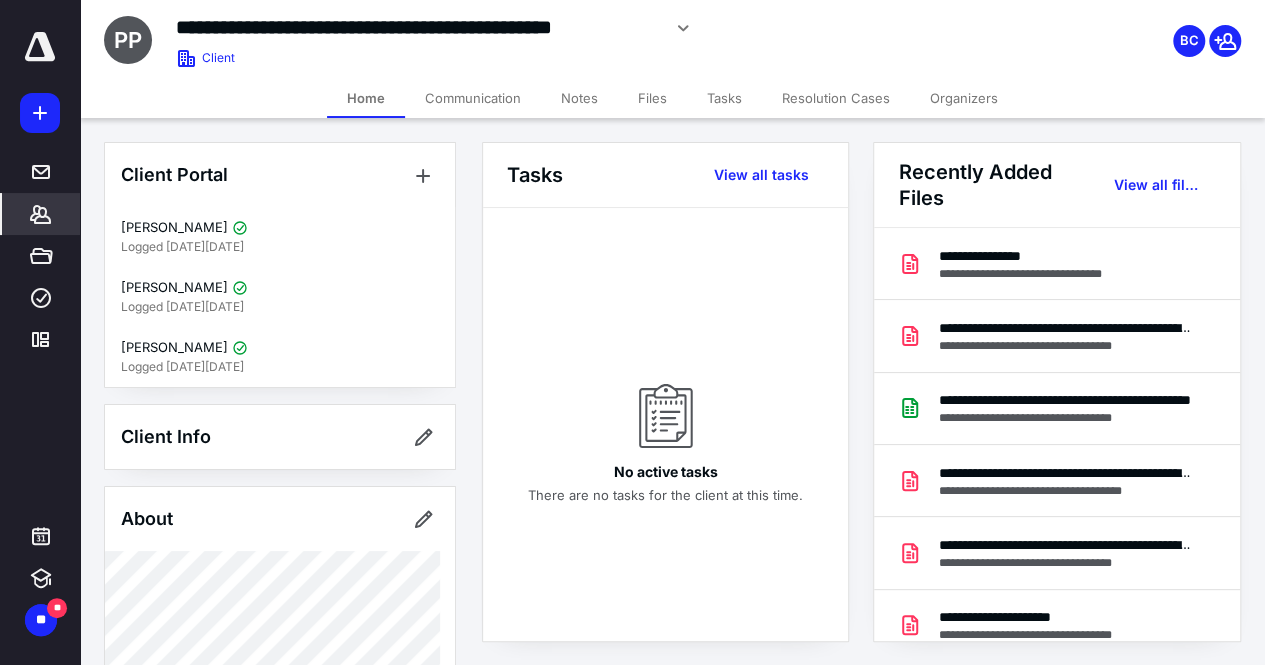 click on "Files" at bounding box center (652, 98) 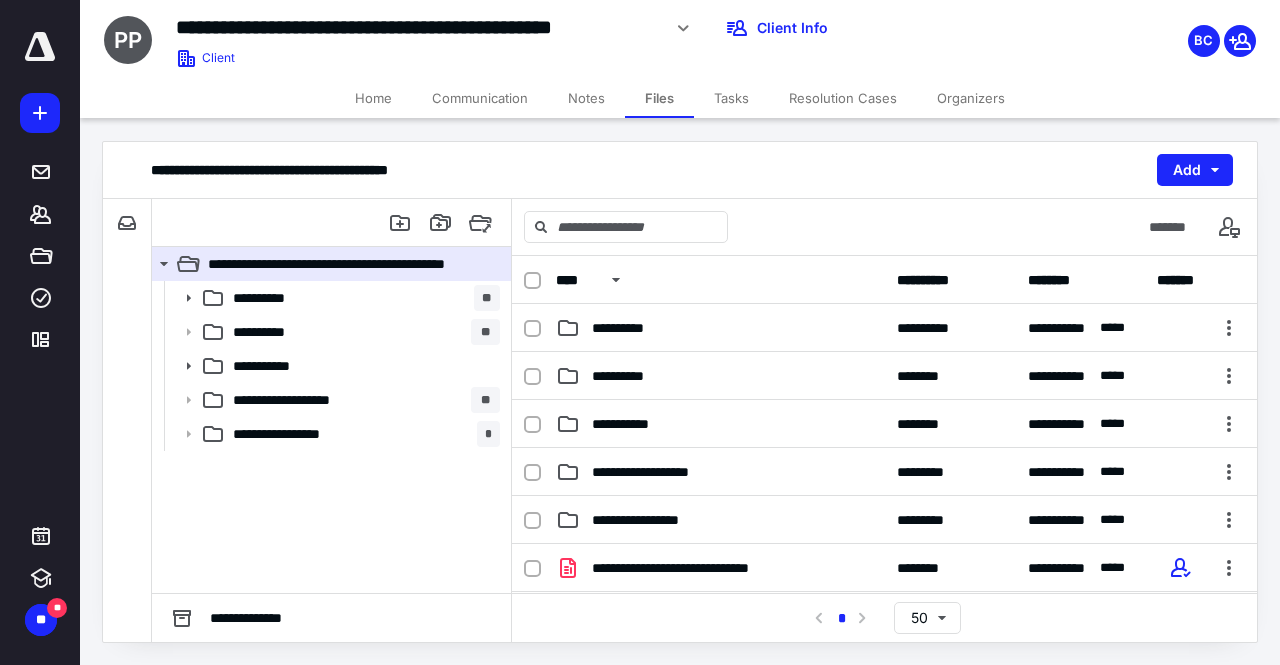 click on "Notes" at bounding box center [586, 98] 